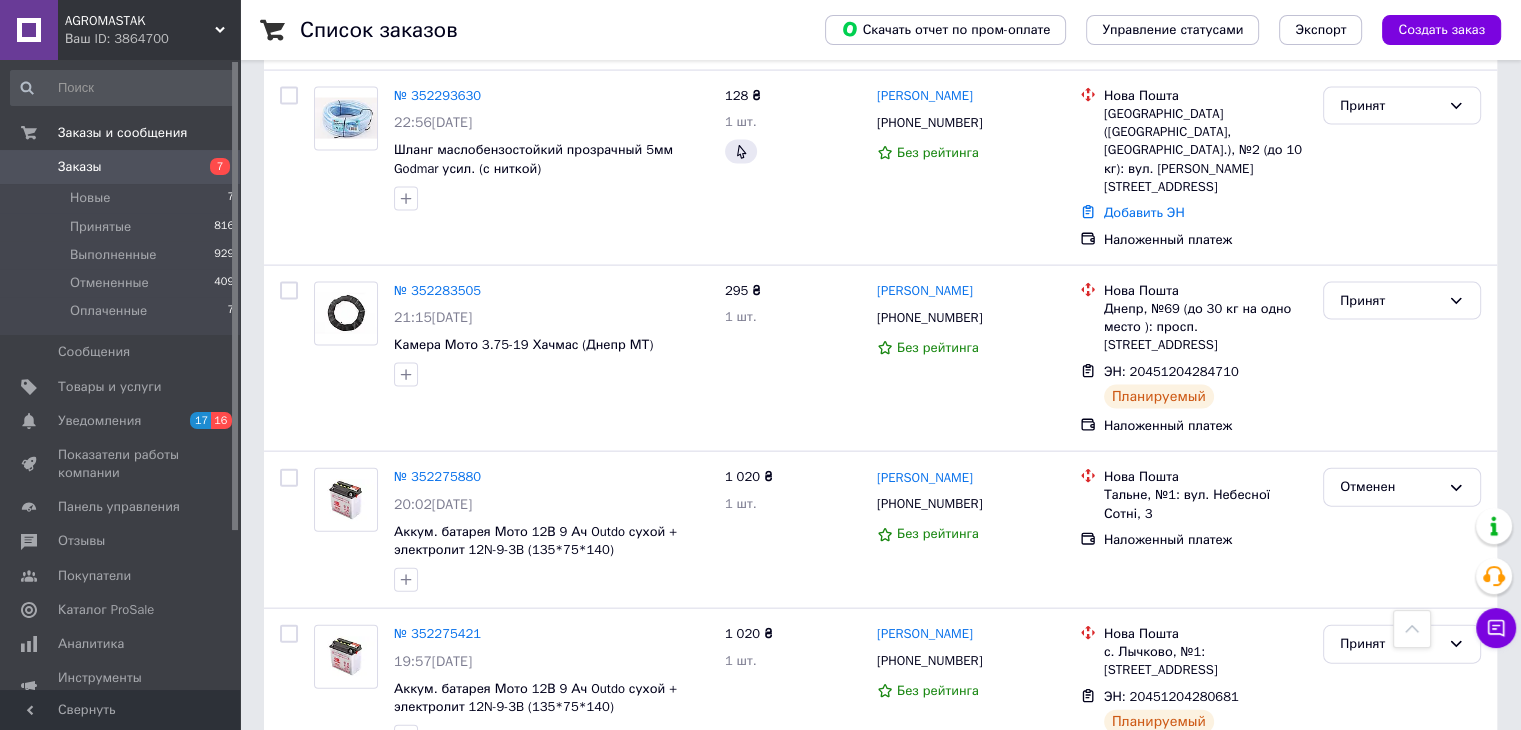 scroll, scrollTop: 4200, scrollLeft: 0, axis: vertical 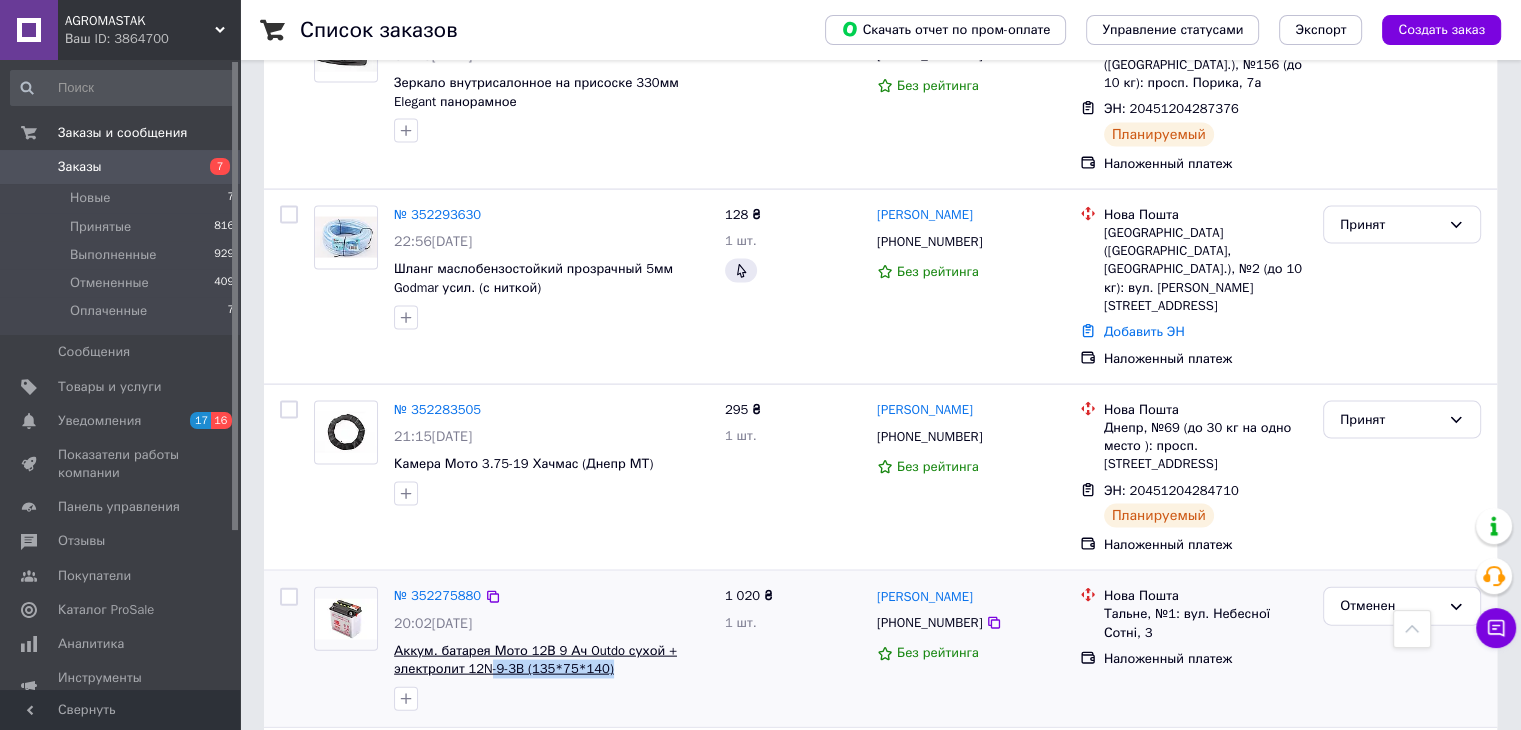 drag, startPoint x: 648, startPoint y: 327, endPoint x: 488, endPoint y: 305, distance: 161.50542 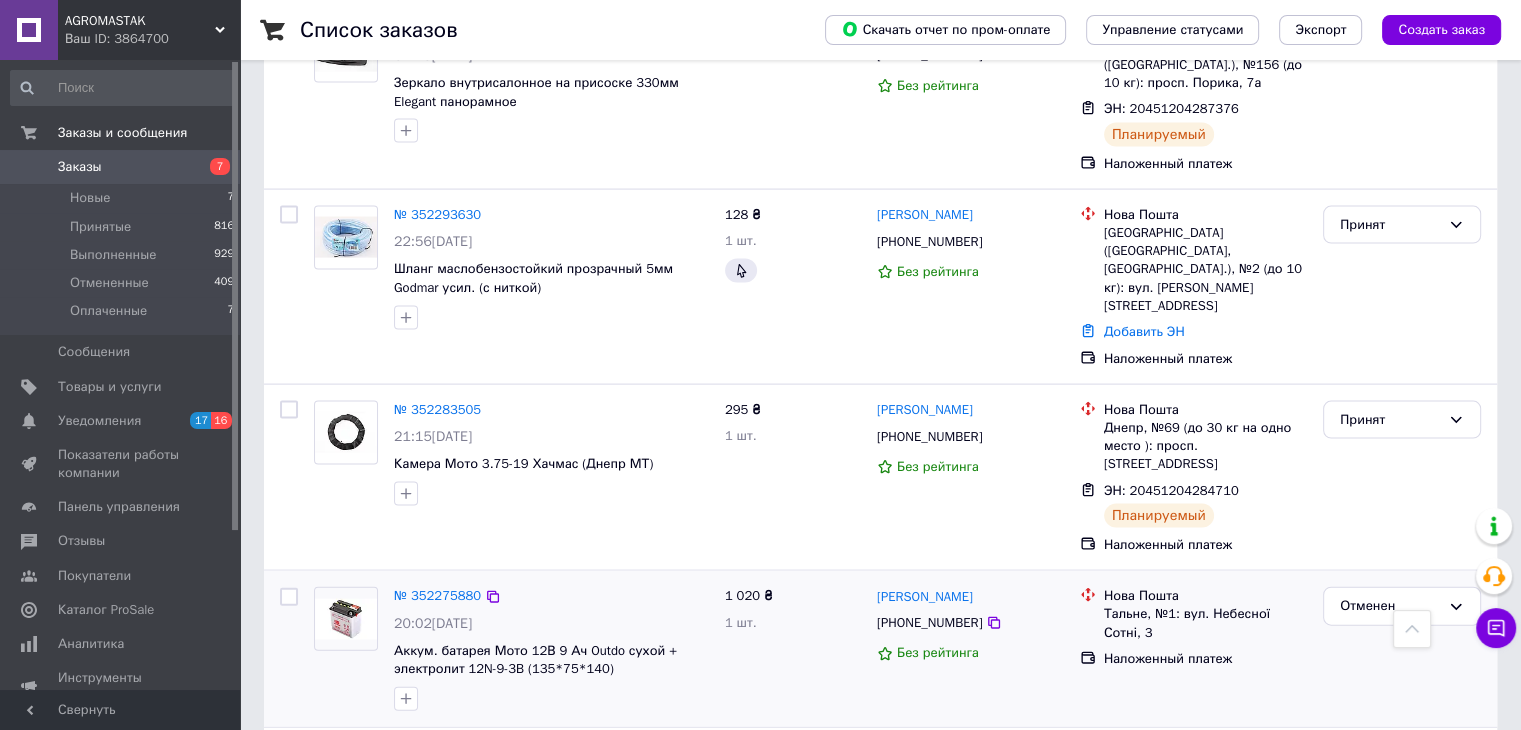click on "1 020 ₴ 1 шт." at bounding box center (793, 649) 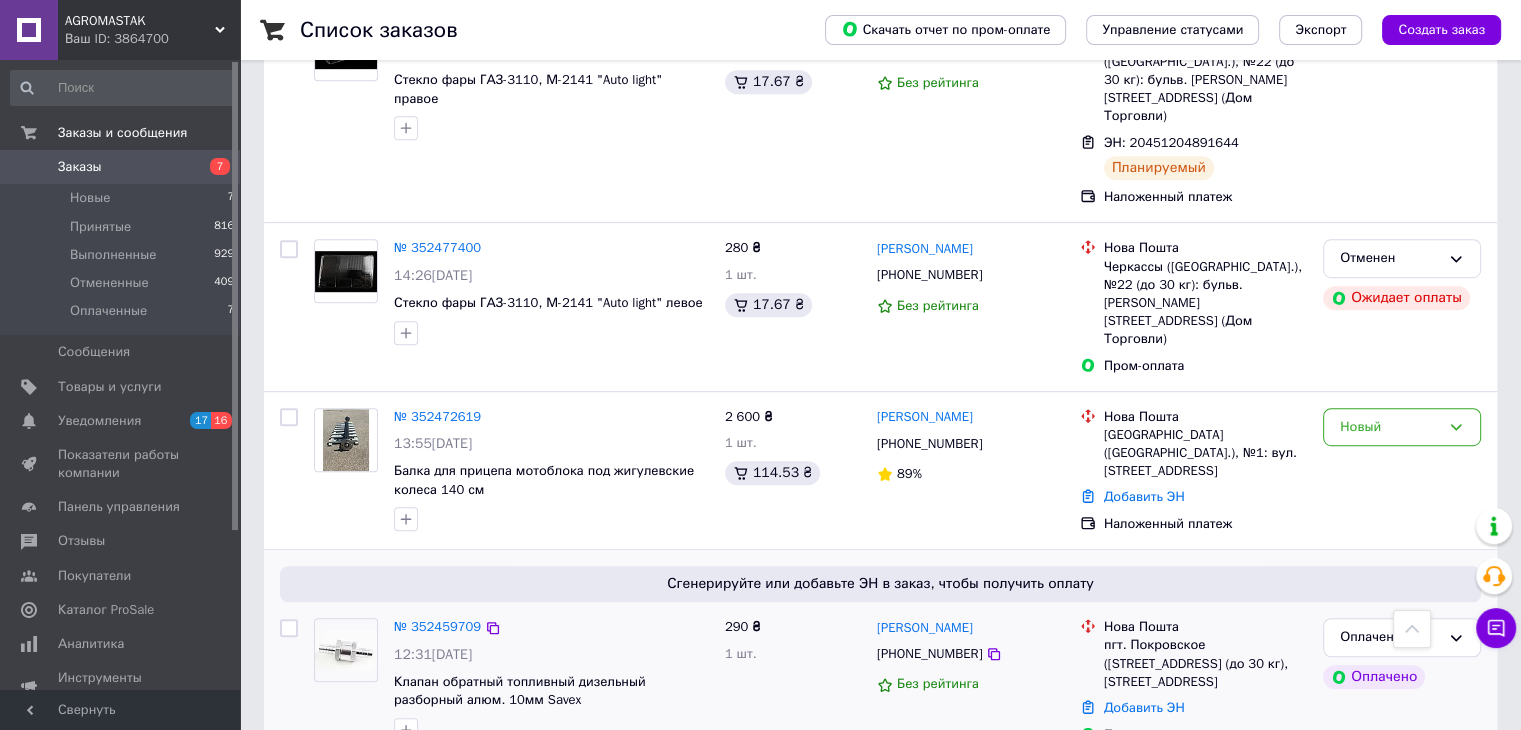 scroll, scrollTop: 900, scrollLeft: 0, axis: vertical 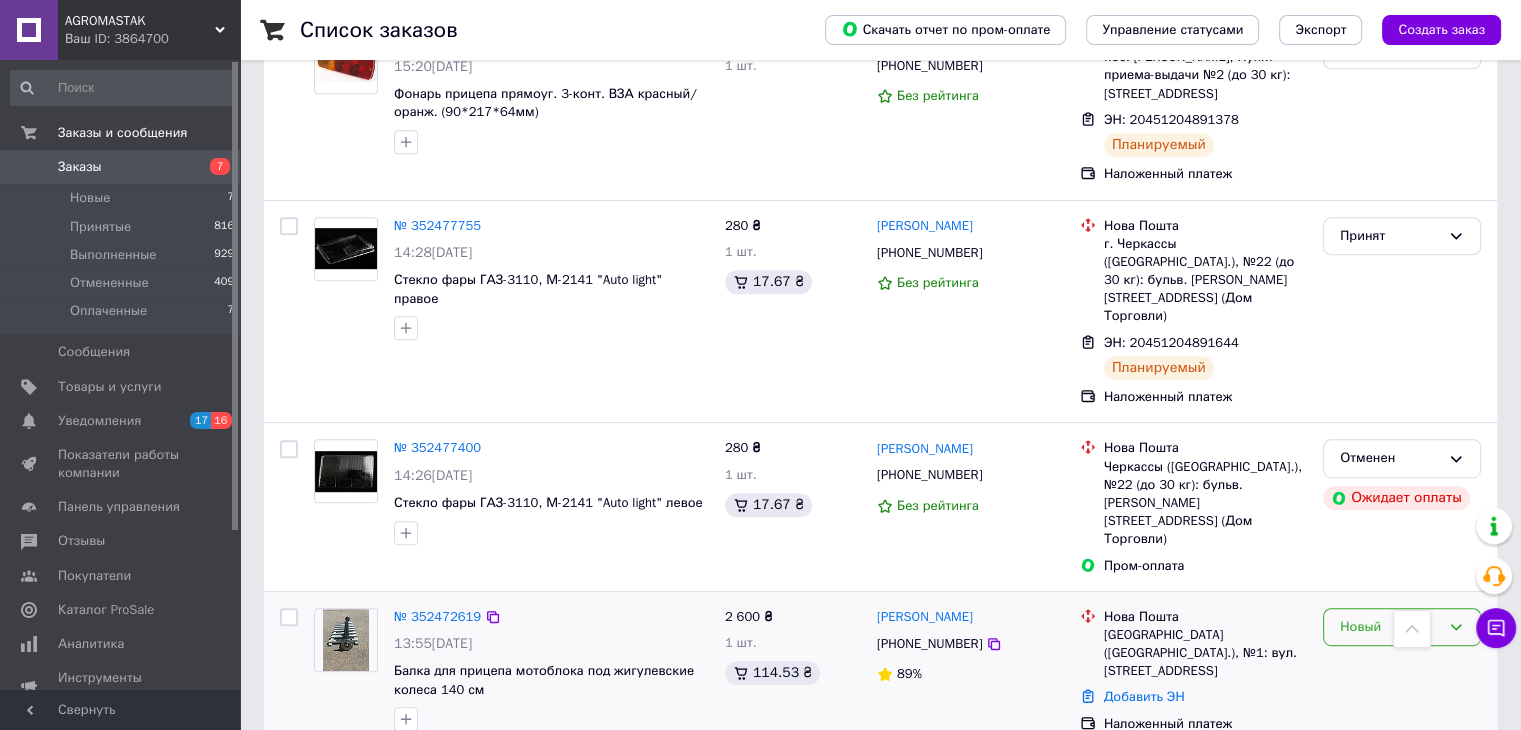 click on "Новый" at bounding box center [1390, 627] 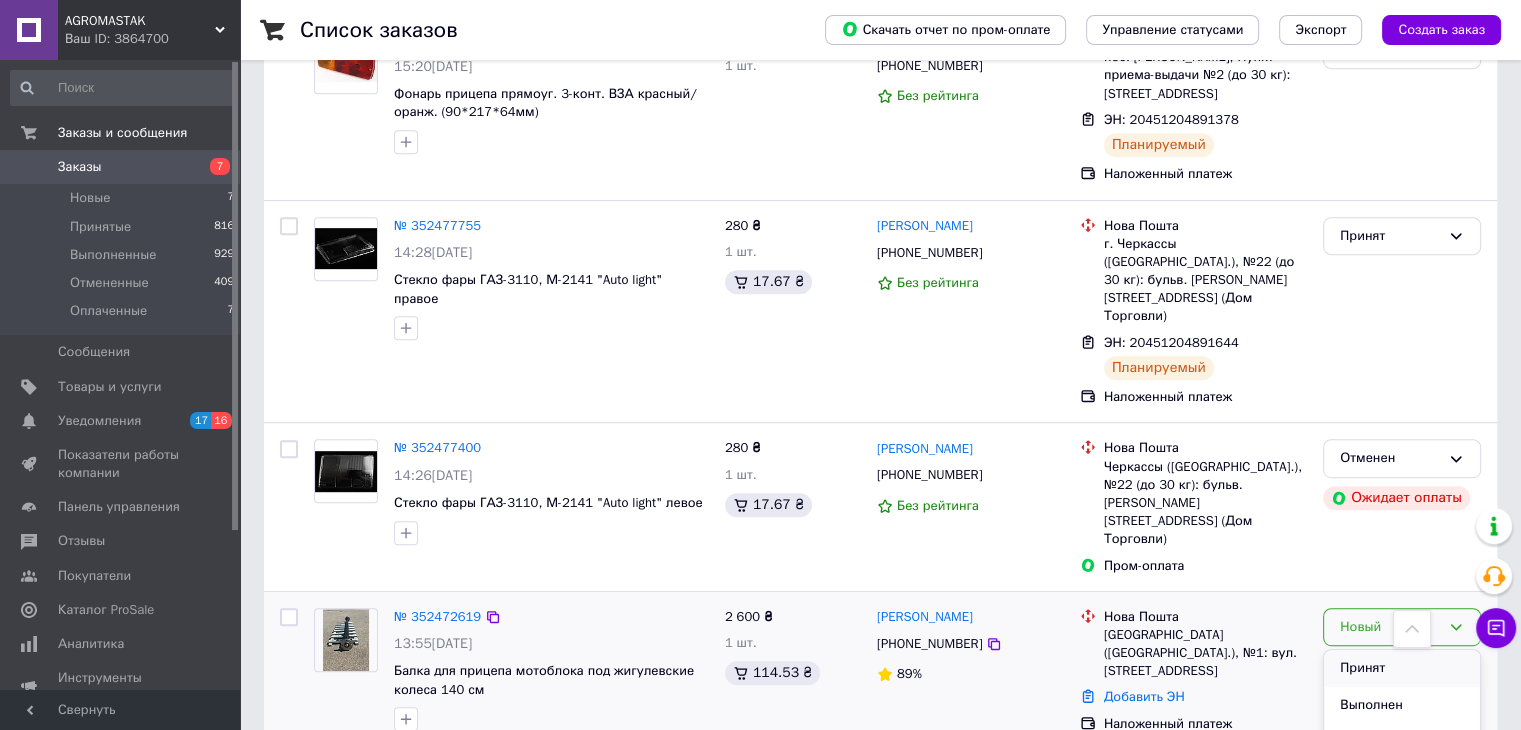 click on "Принят" at bounding box center (1402, 668) 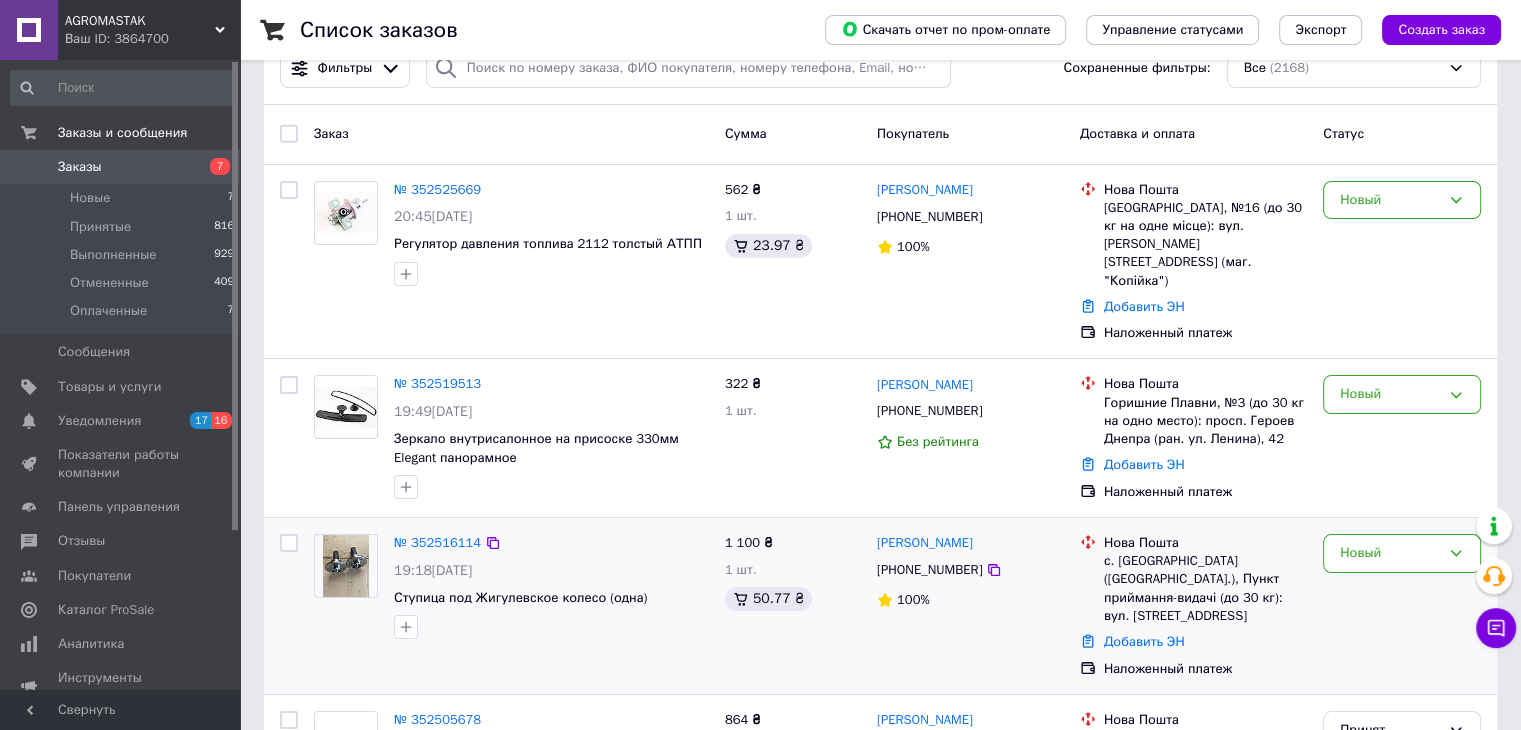 scroll, scrollTop: 100, scrollLeft: 0, axis: vertical 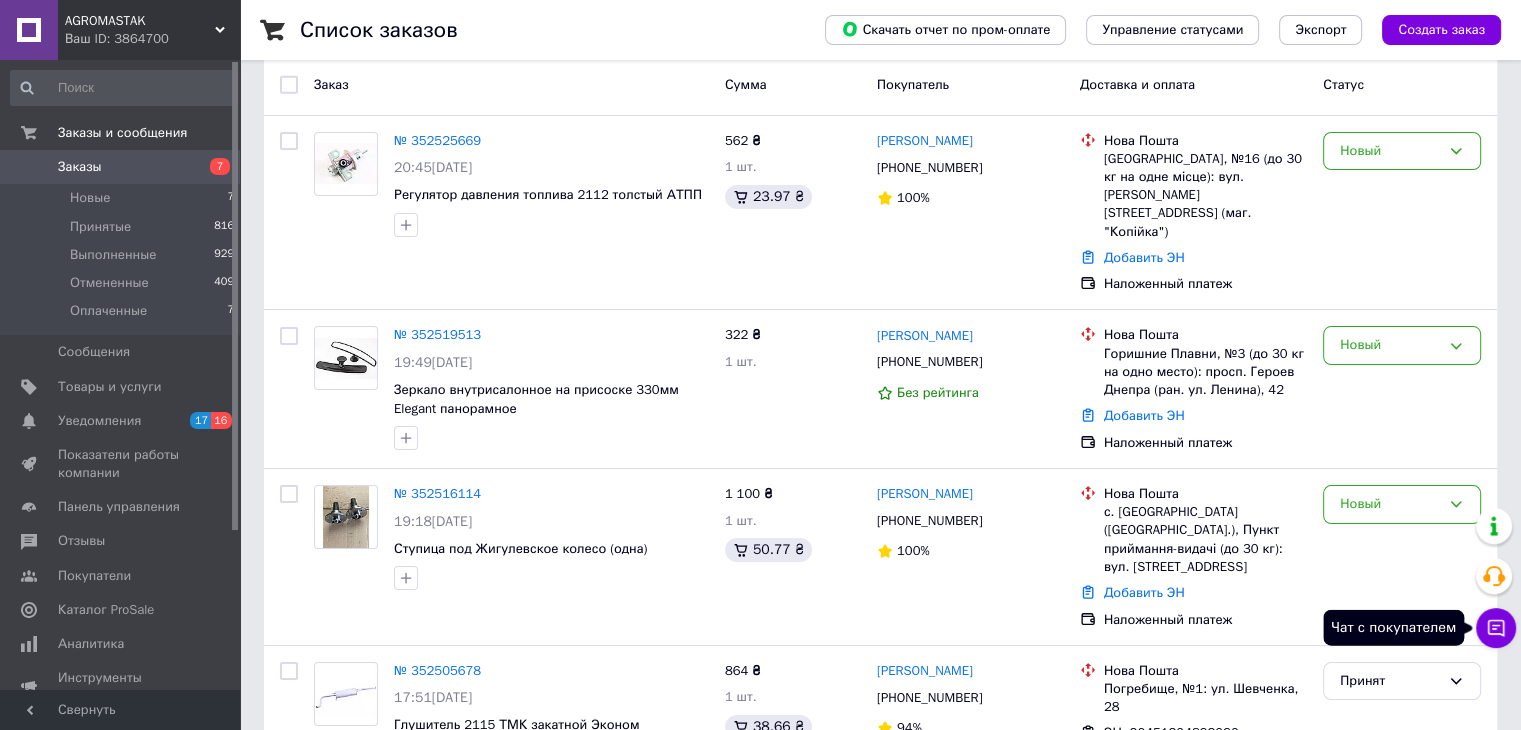 click 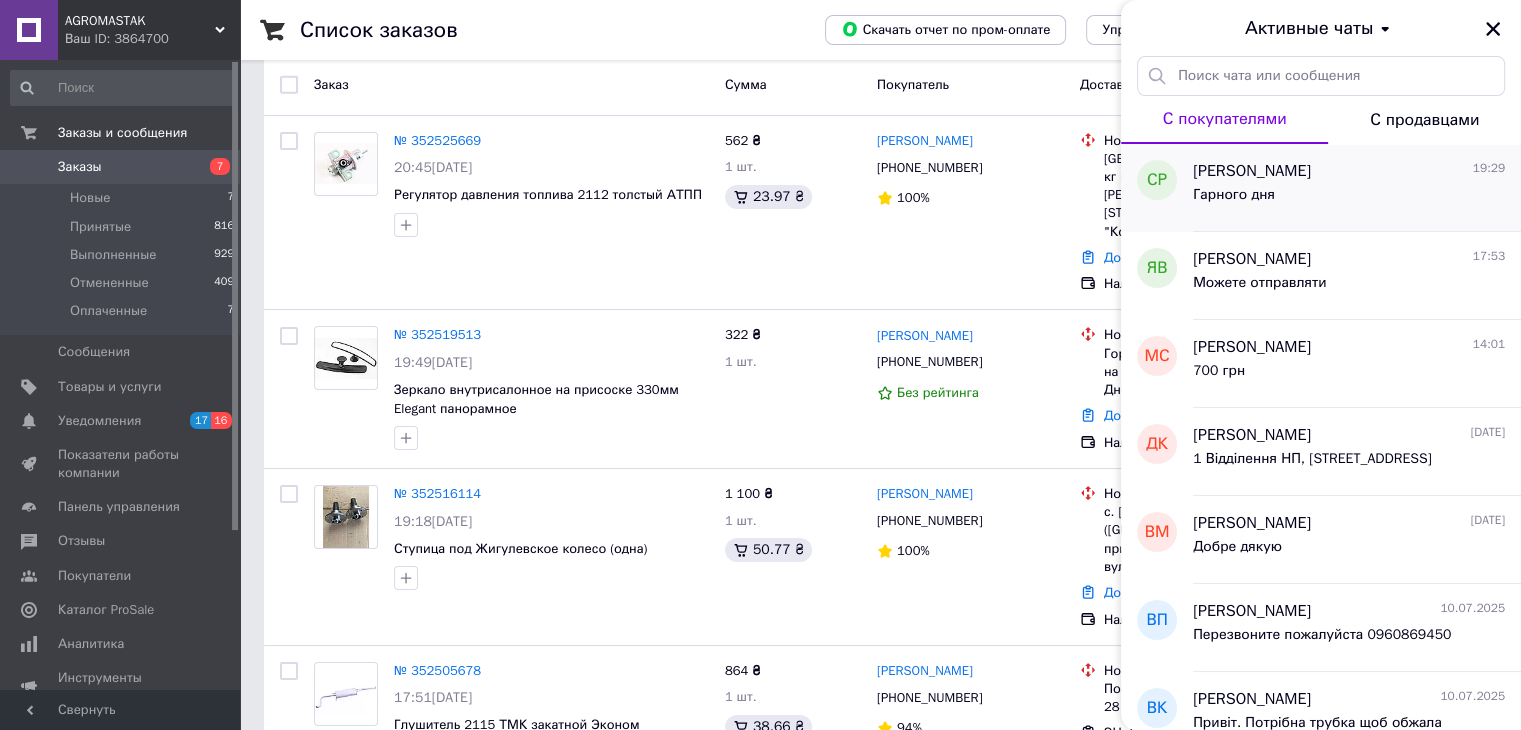 click on "Гарного дня" at bounding box center (1349, 199) 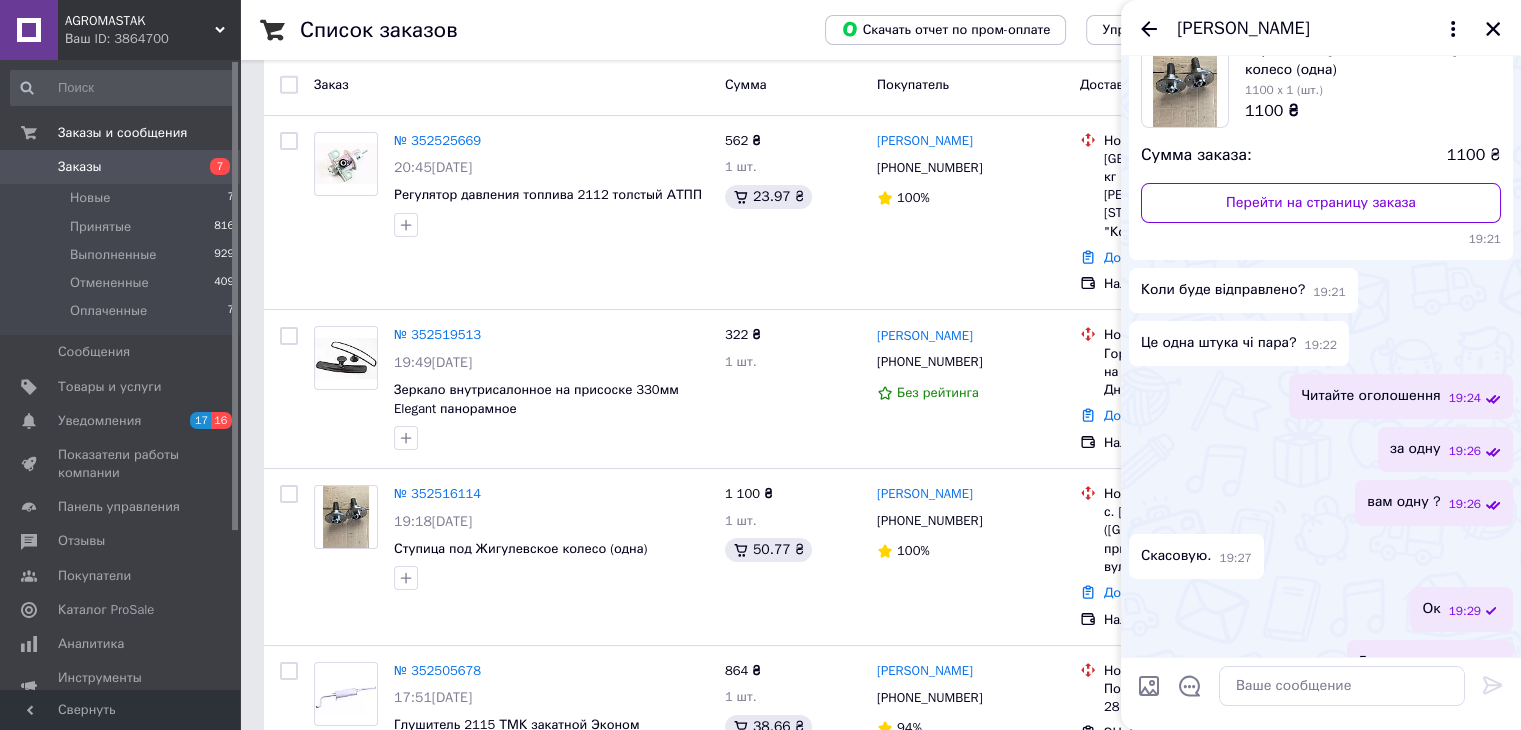 scroll, scrollTop: 179, scrollLeft: 0, axis: vertical 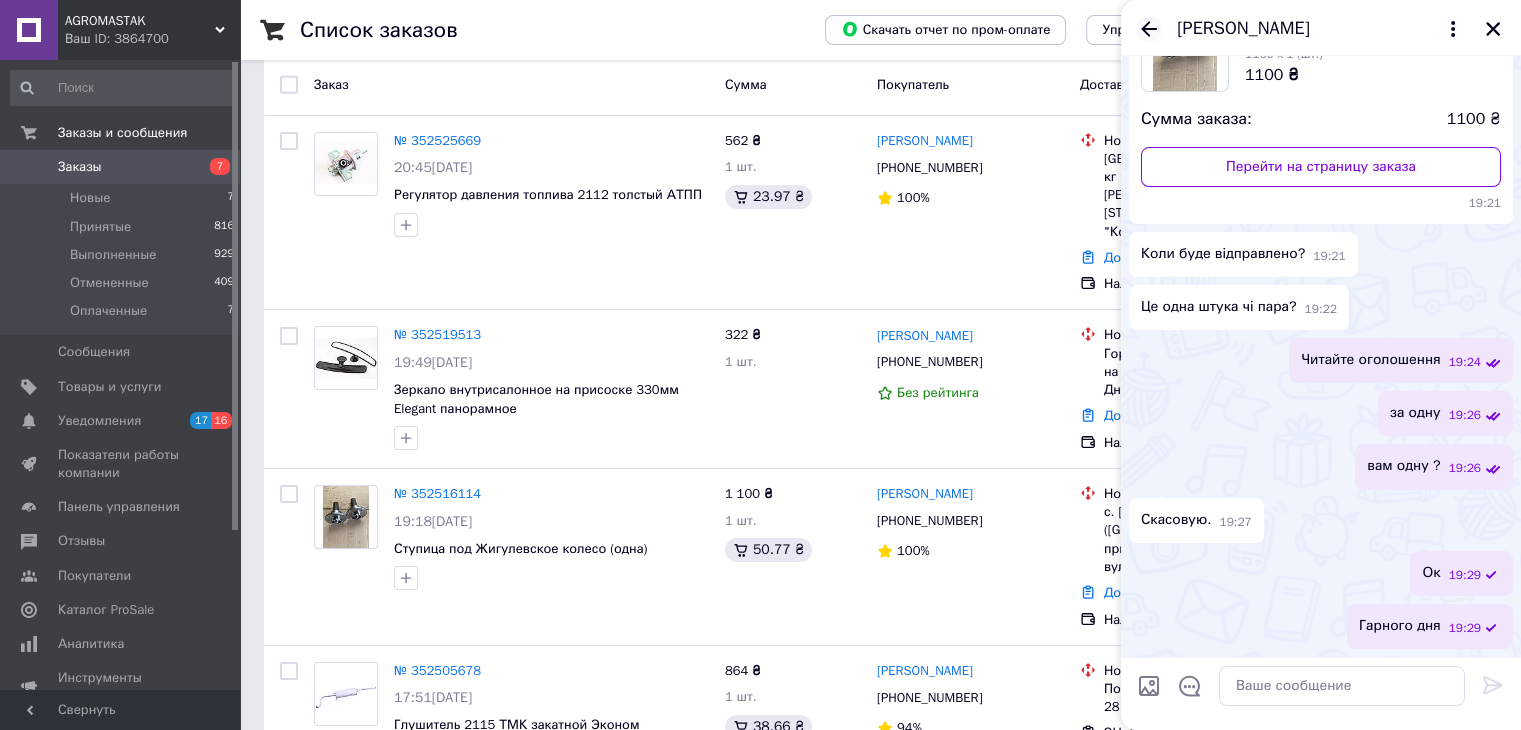 click 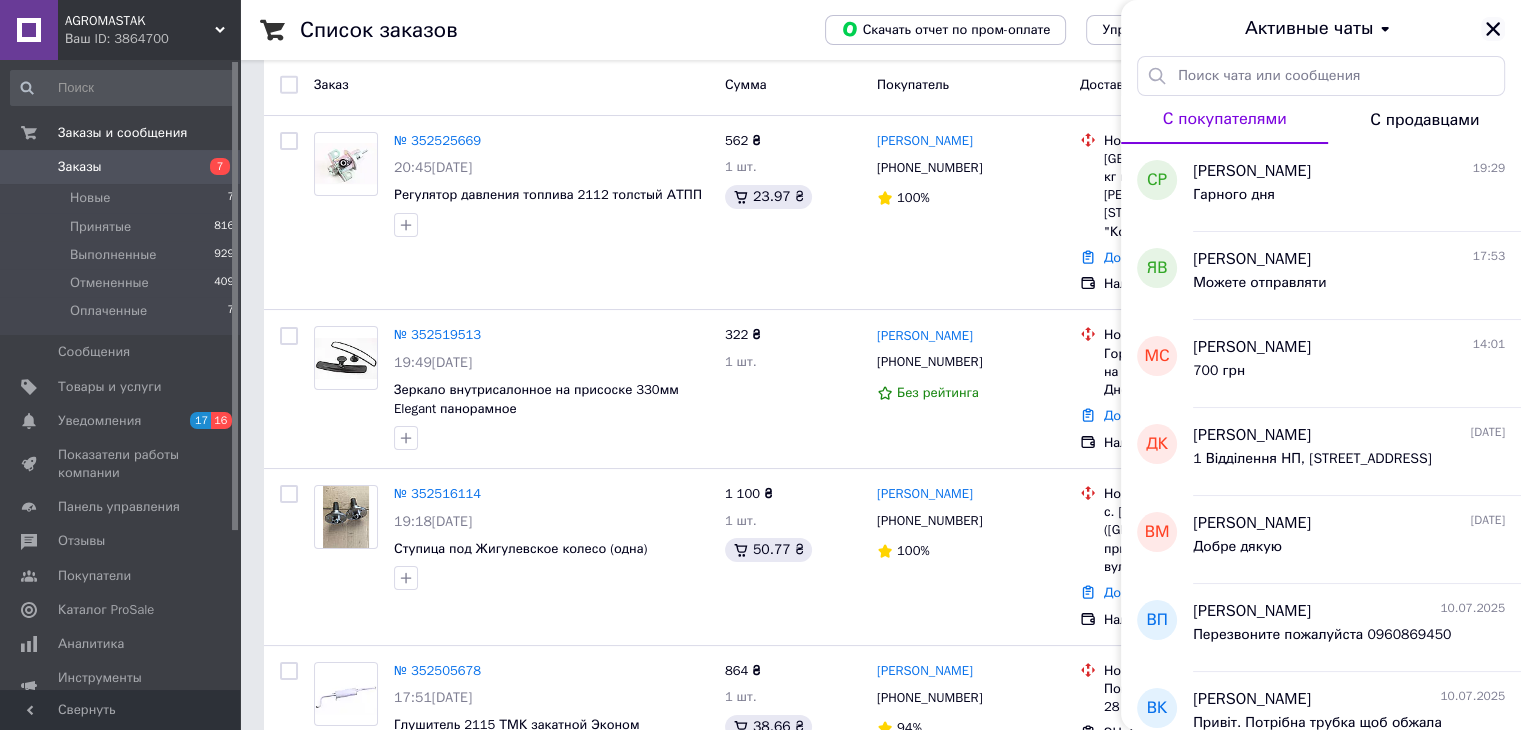 drag, startPoint x: 1489, startPoint y: 33, endPoint x: 1484, endPoint y: 48, distance: 15.811388 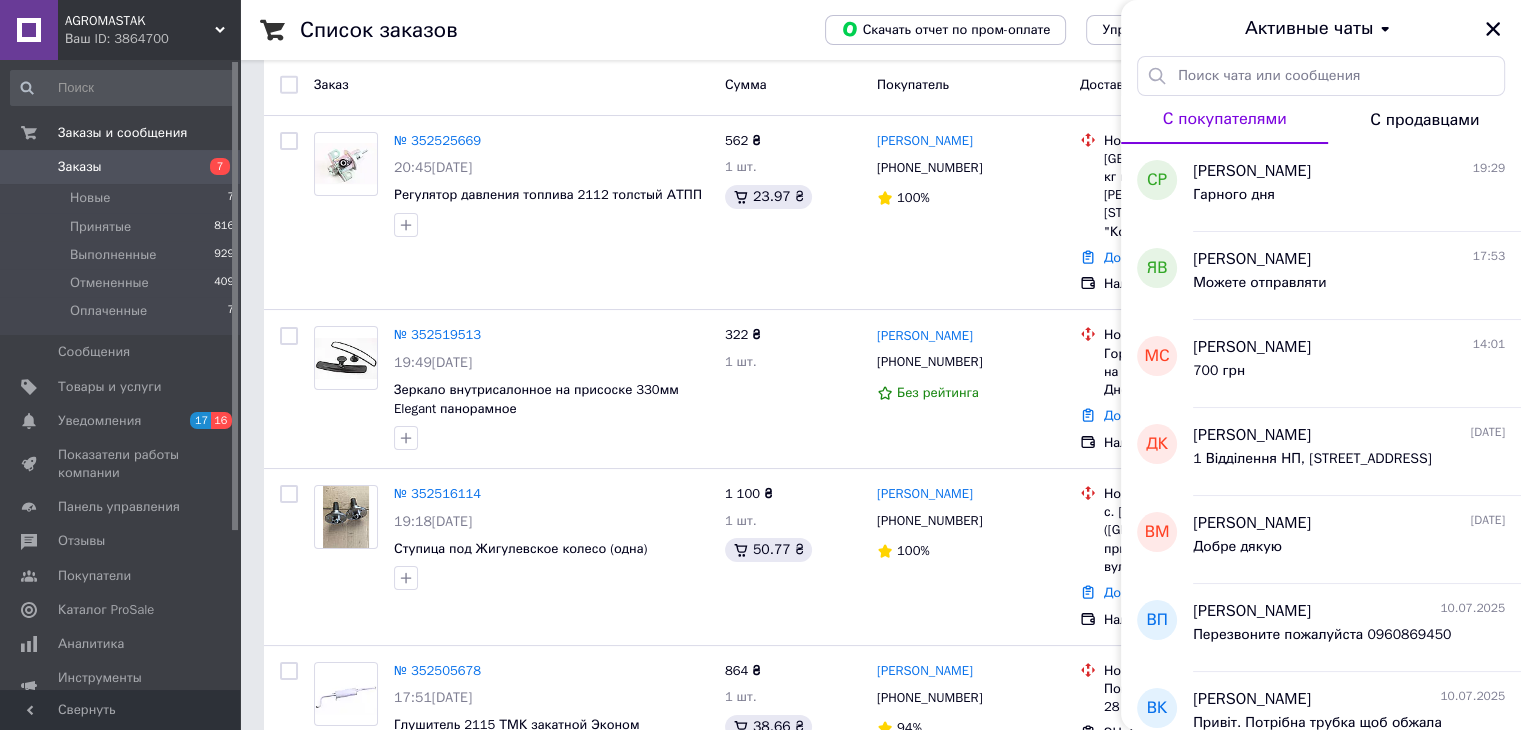 click 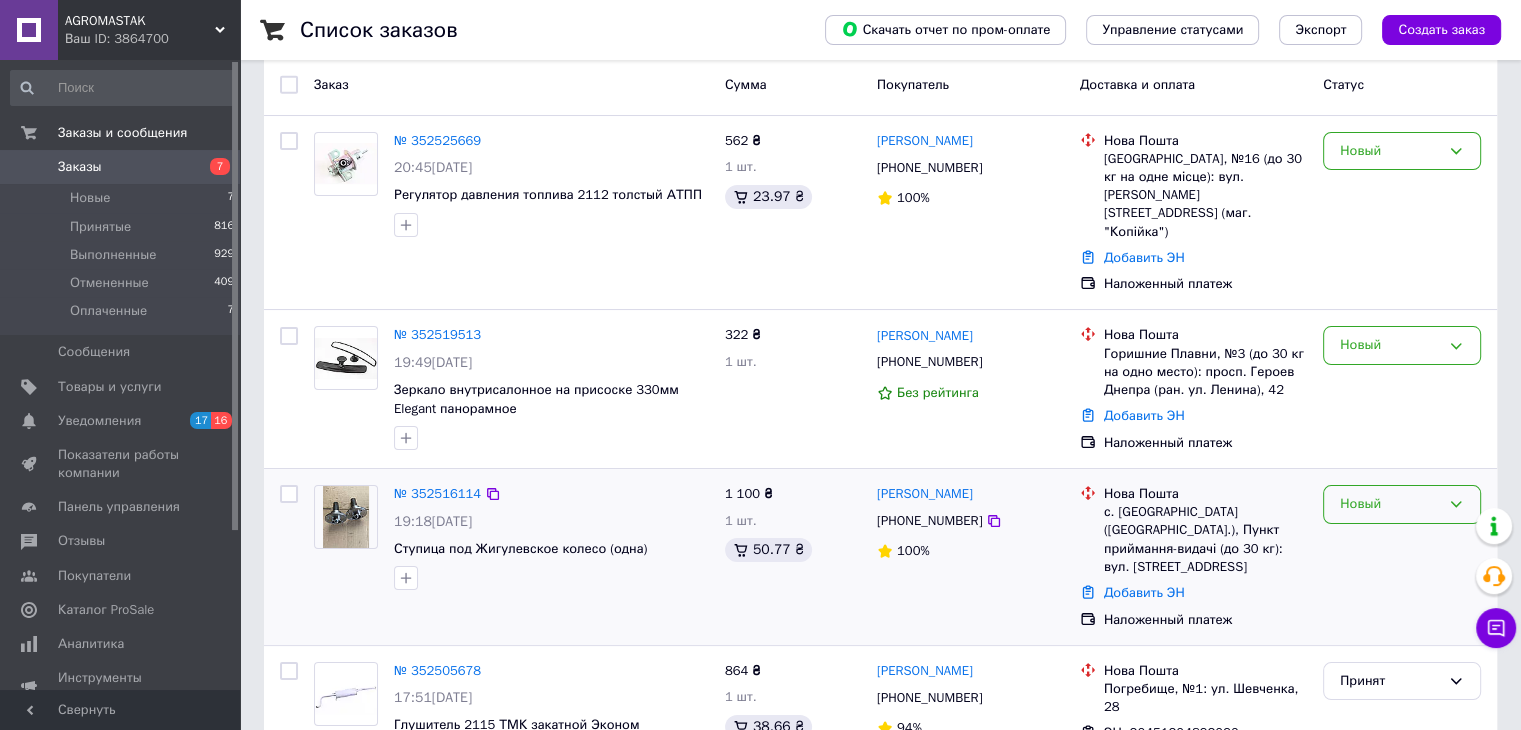 click on "Новый" at bounding box center [1390, 504] 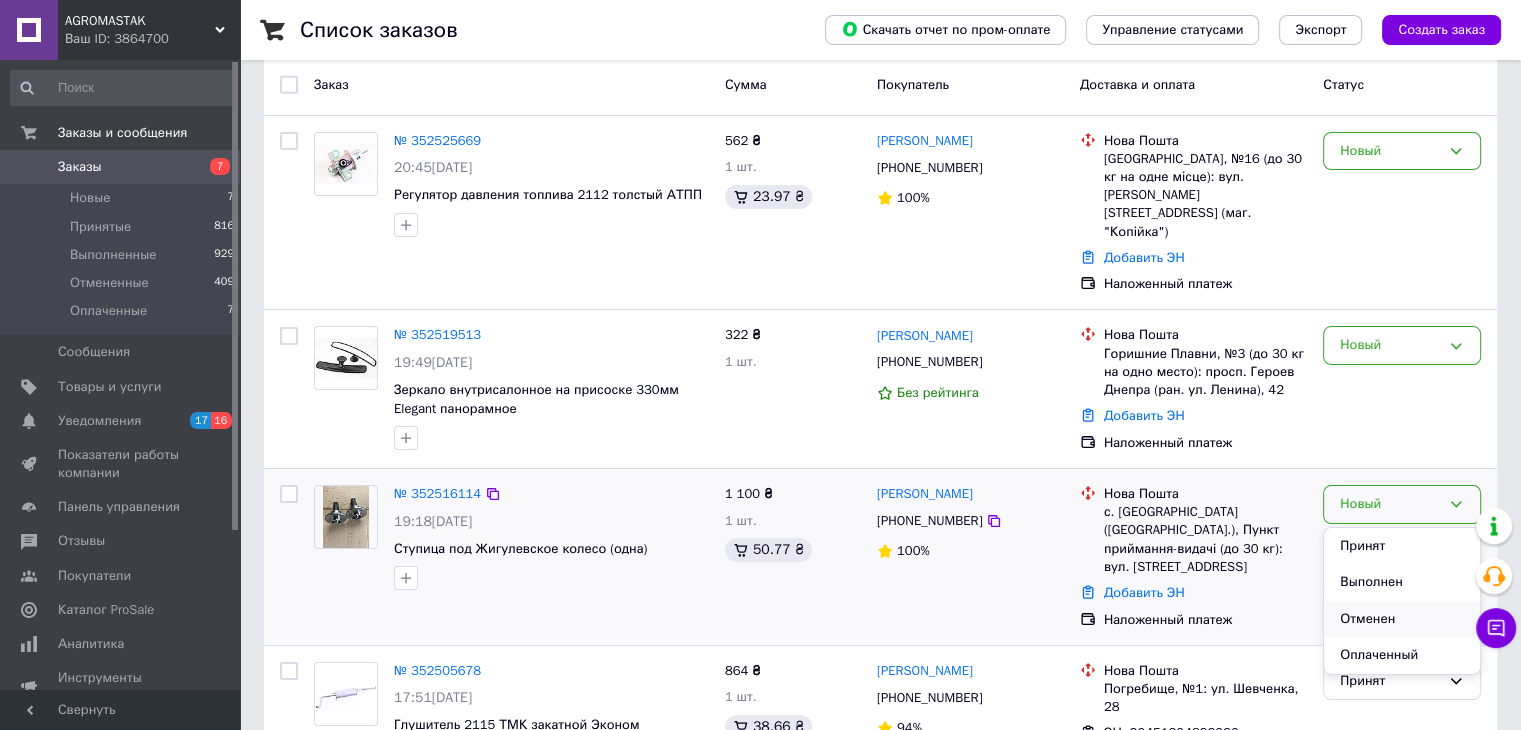 click on "Отменен" at bounding box center (1402, 619) 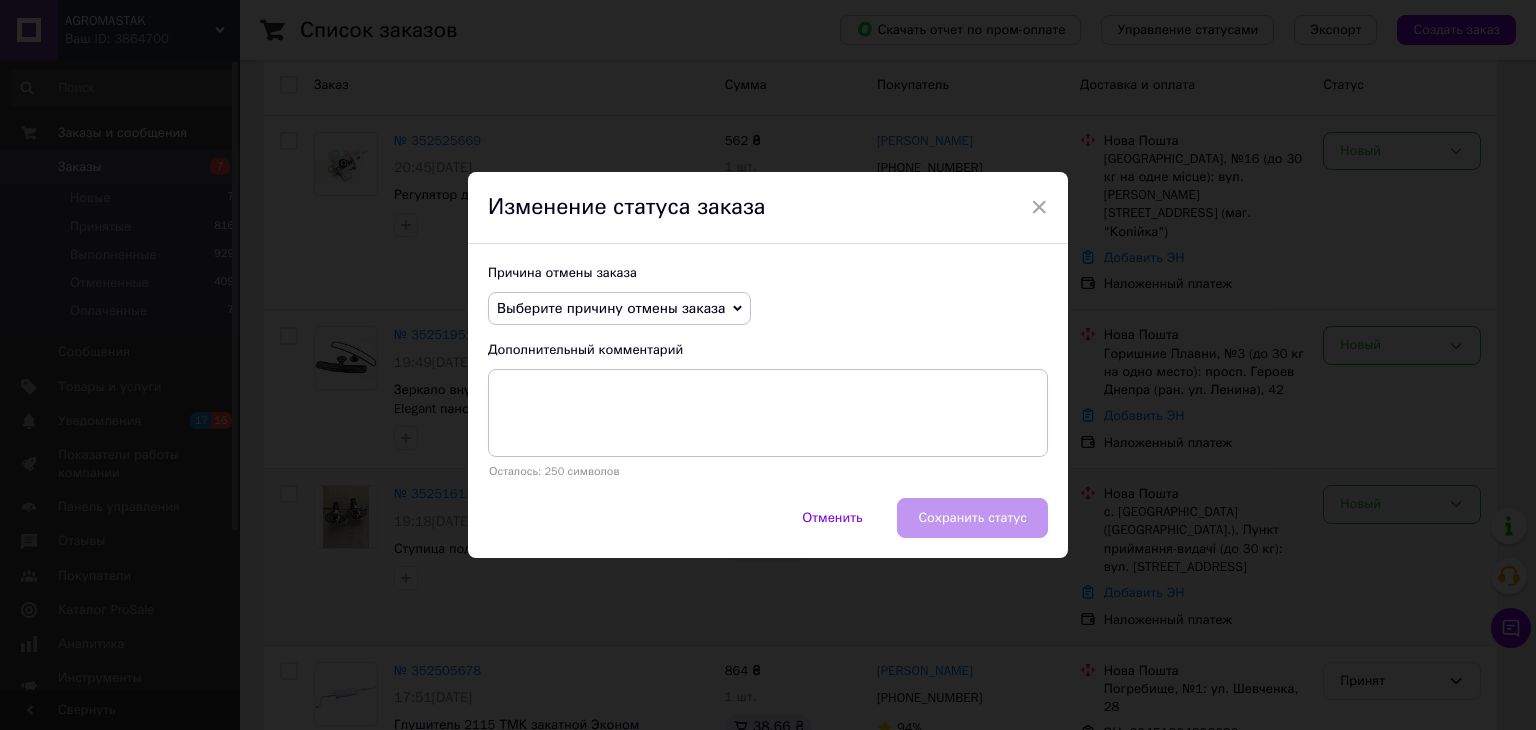 click on "Выберите причину отмены заказа" at bounding box center [611, 308] 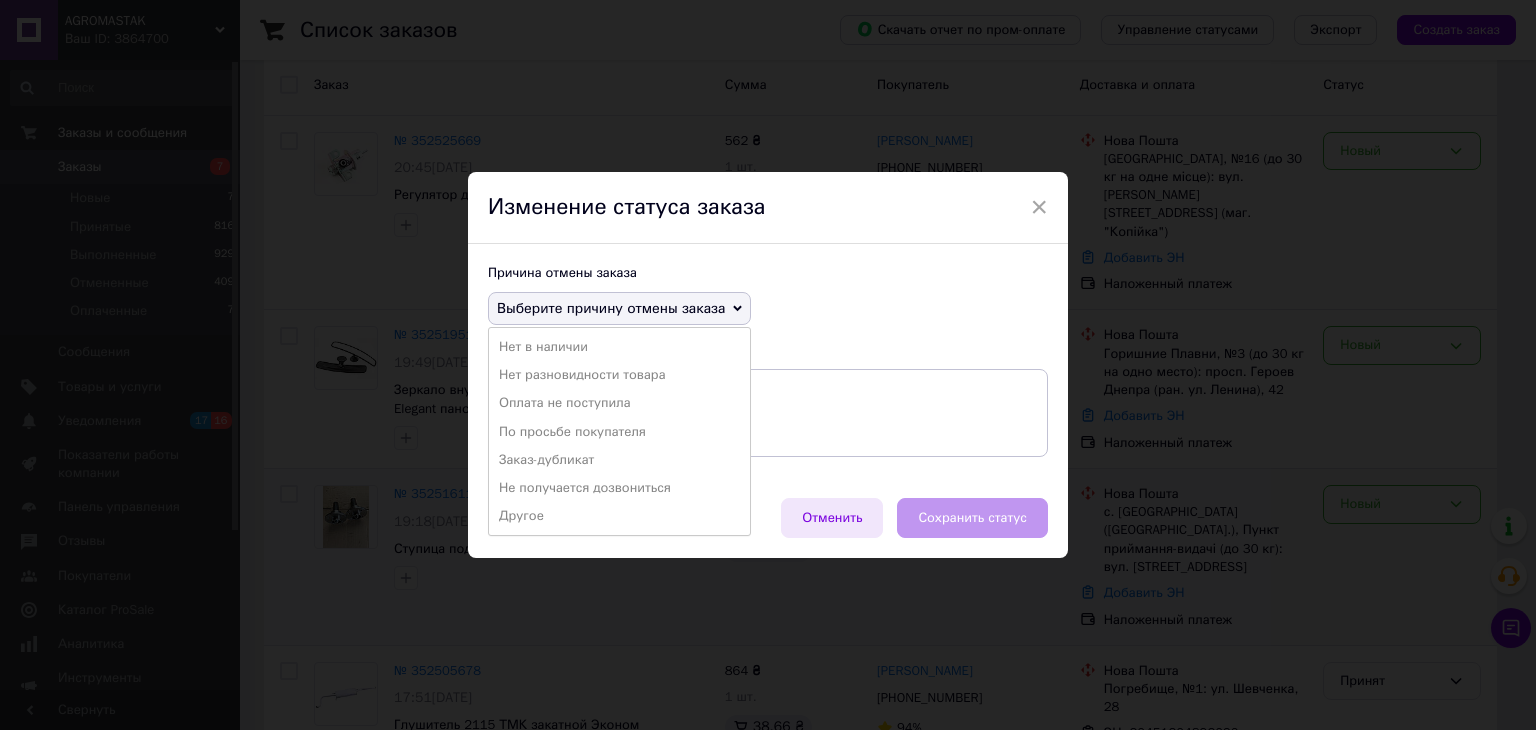 click on "Отменить" at bounding box center [832, 518] 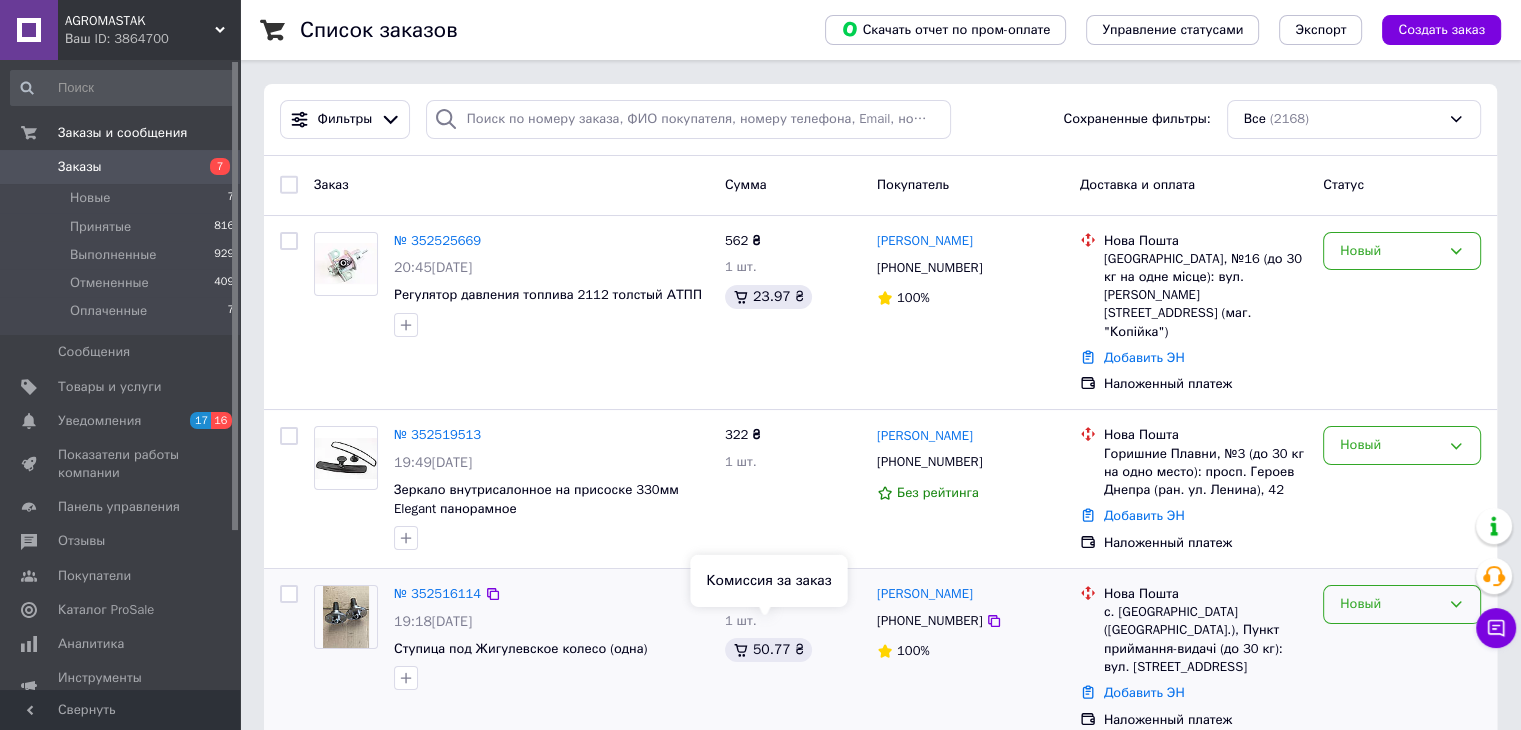 scroll, scrollTop: 0, scrollLeft: 0, axis: both 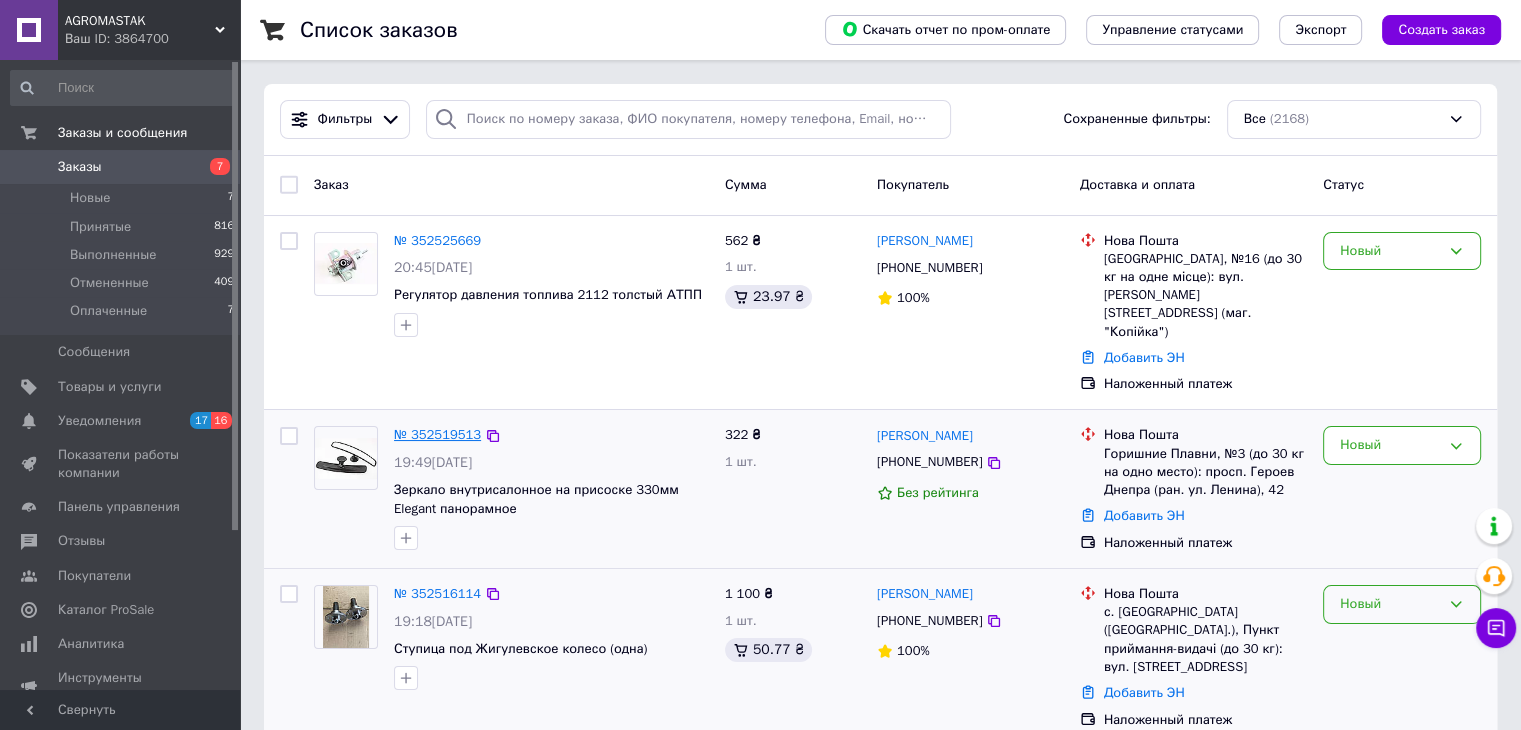 click on "№ 352519513" at bounding box center [437, 434] 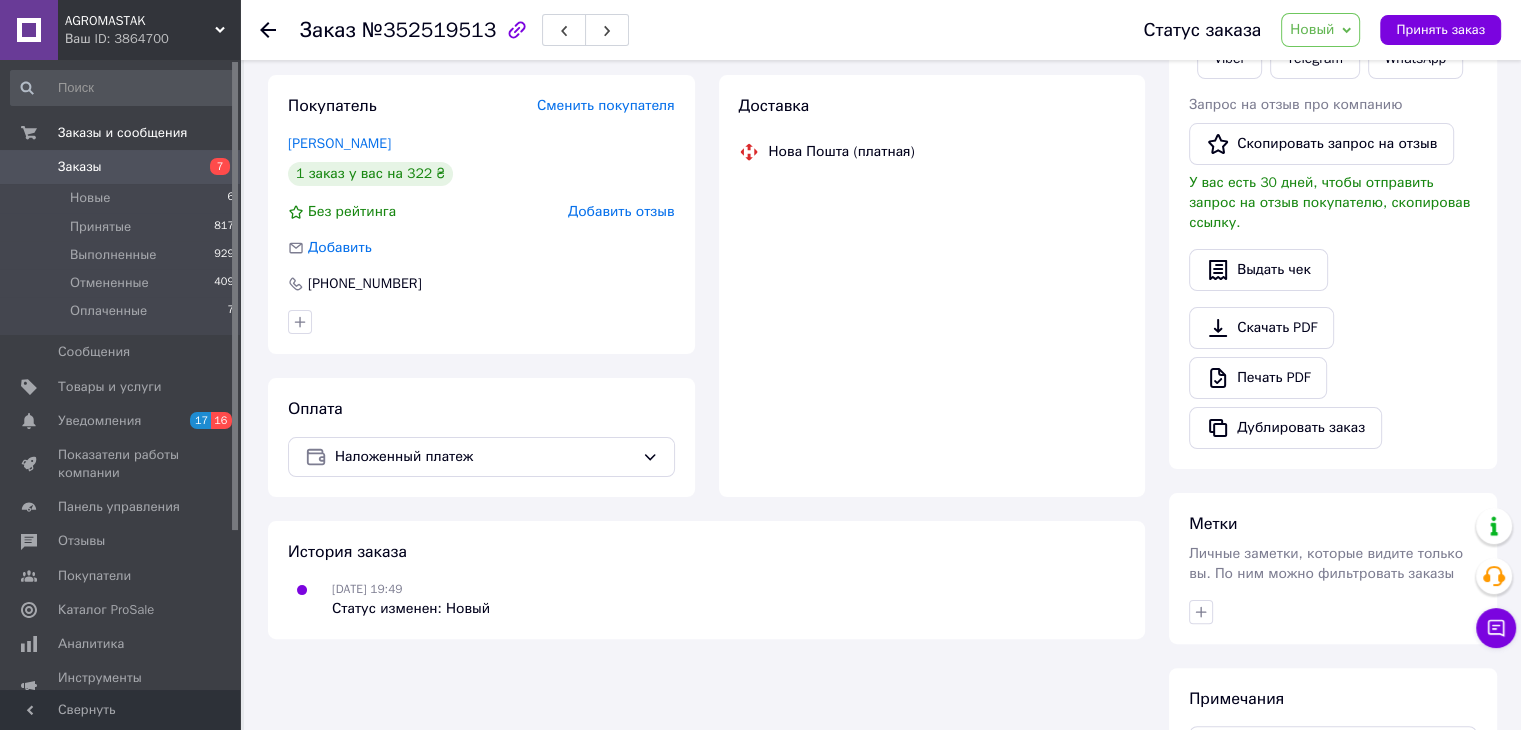 scroll, scrollTop: 400, scrollLeft: 0, axis: vertical 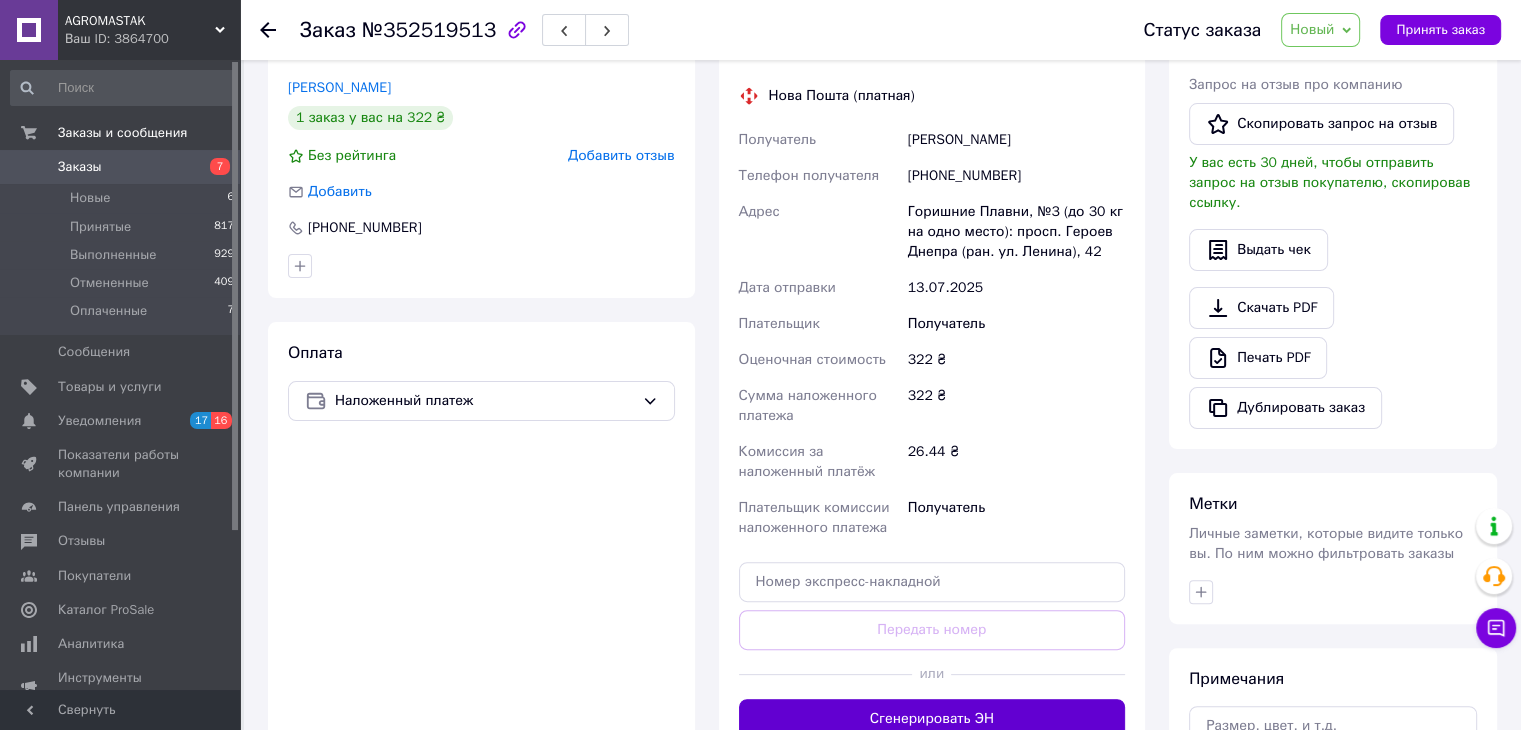 click on "Сгенерировать ЭН" at bounding box center (932, 719) 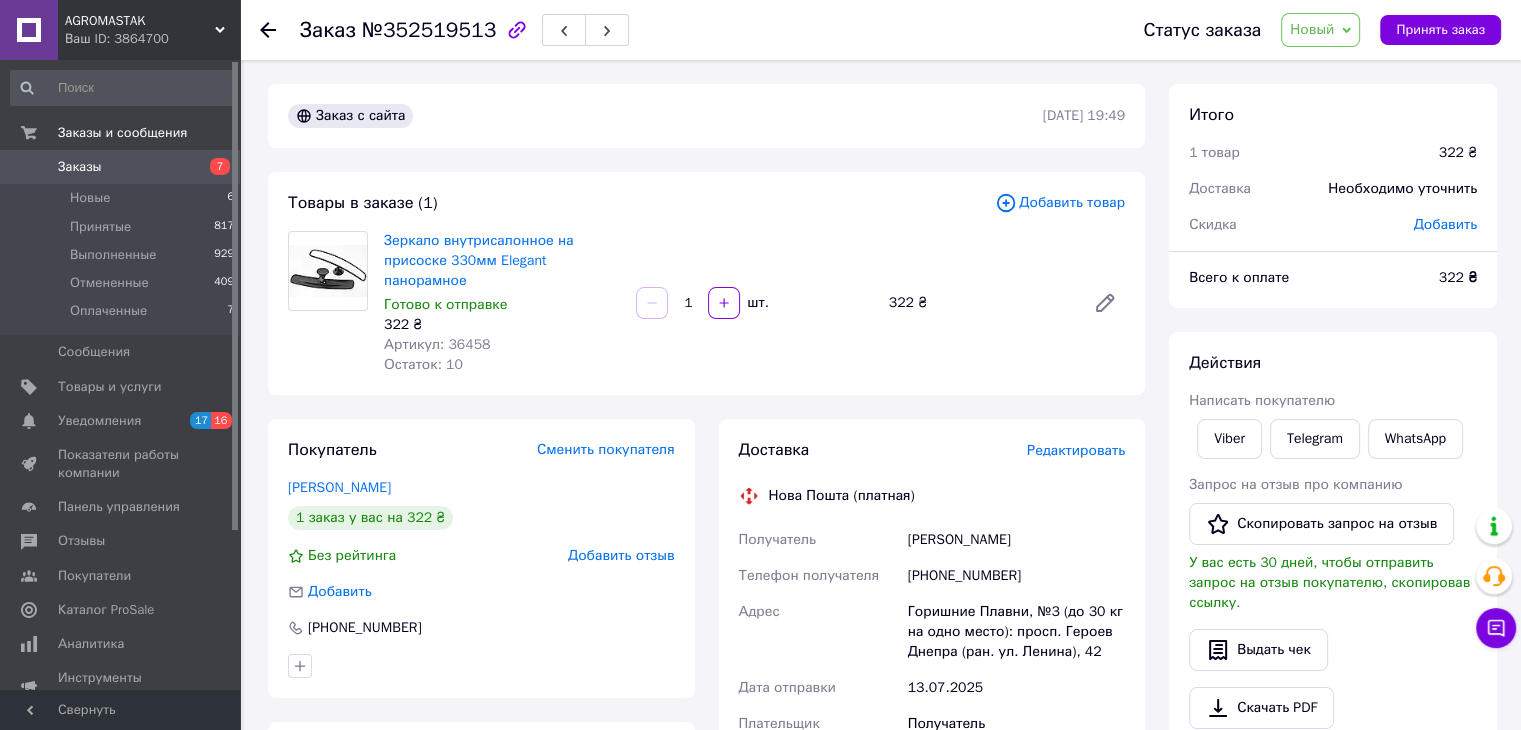 scroll, scrollTop: 100, scrollLeft: 0, axis: vertical 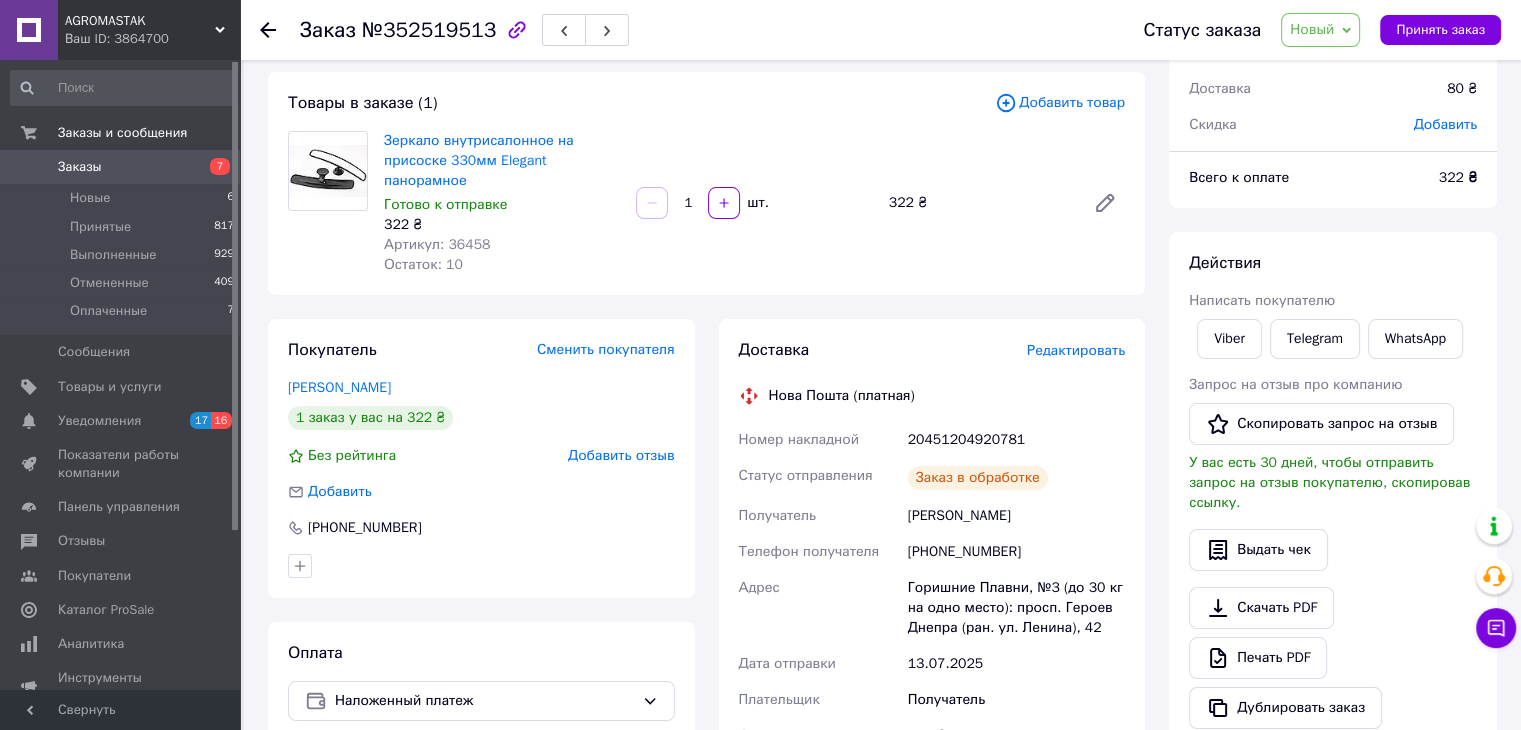 click on "20451204920781" at bounding box center [1016, 440] 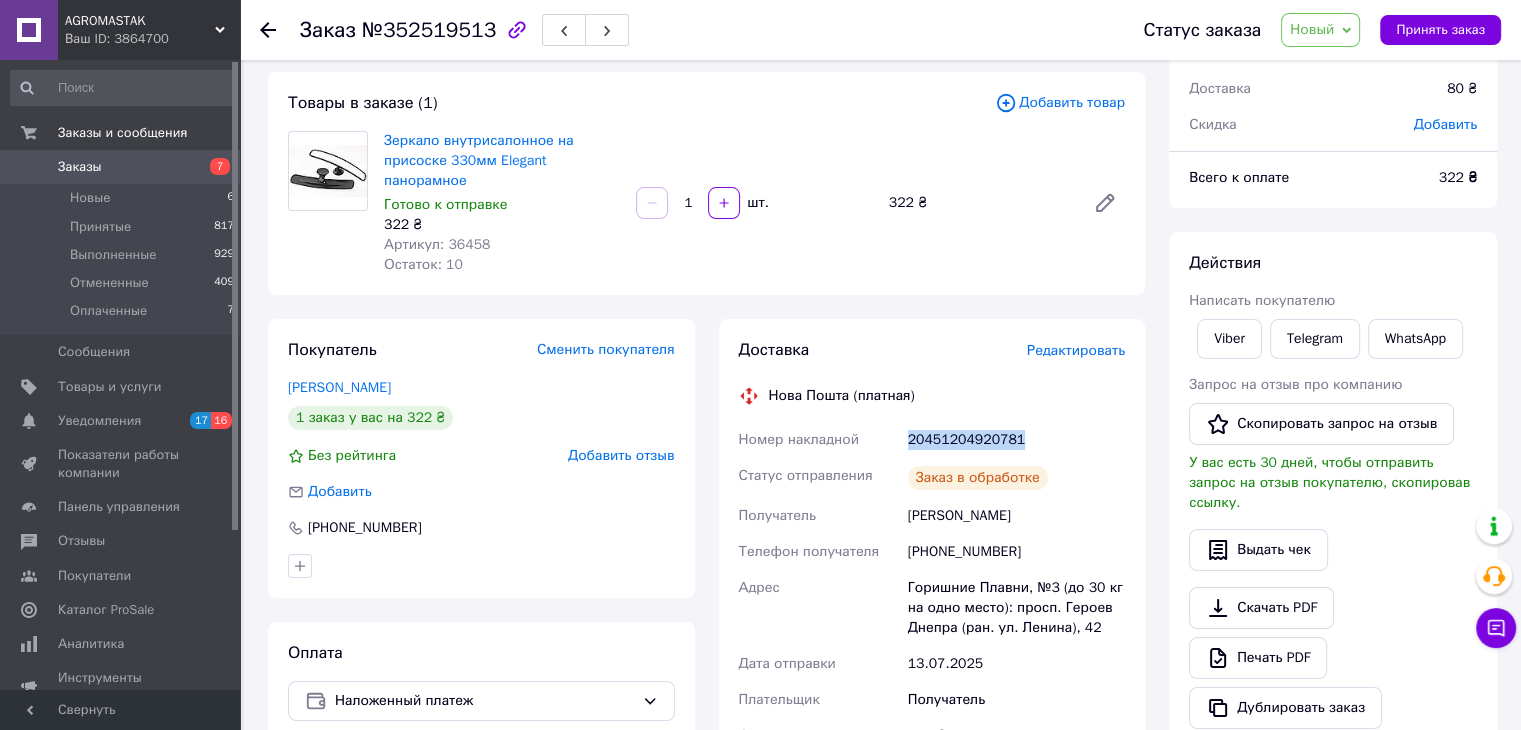 click on "20451204920781" at bounding box center (1016, 440) 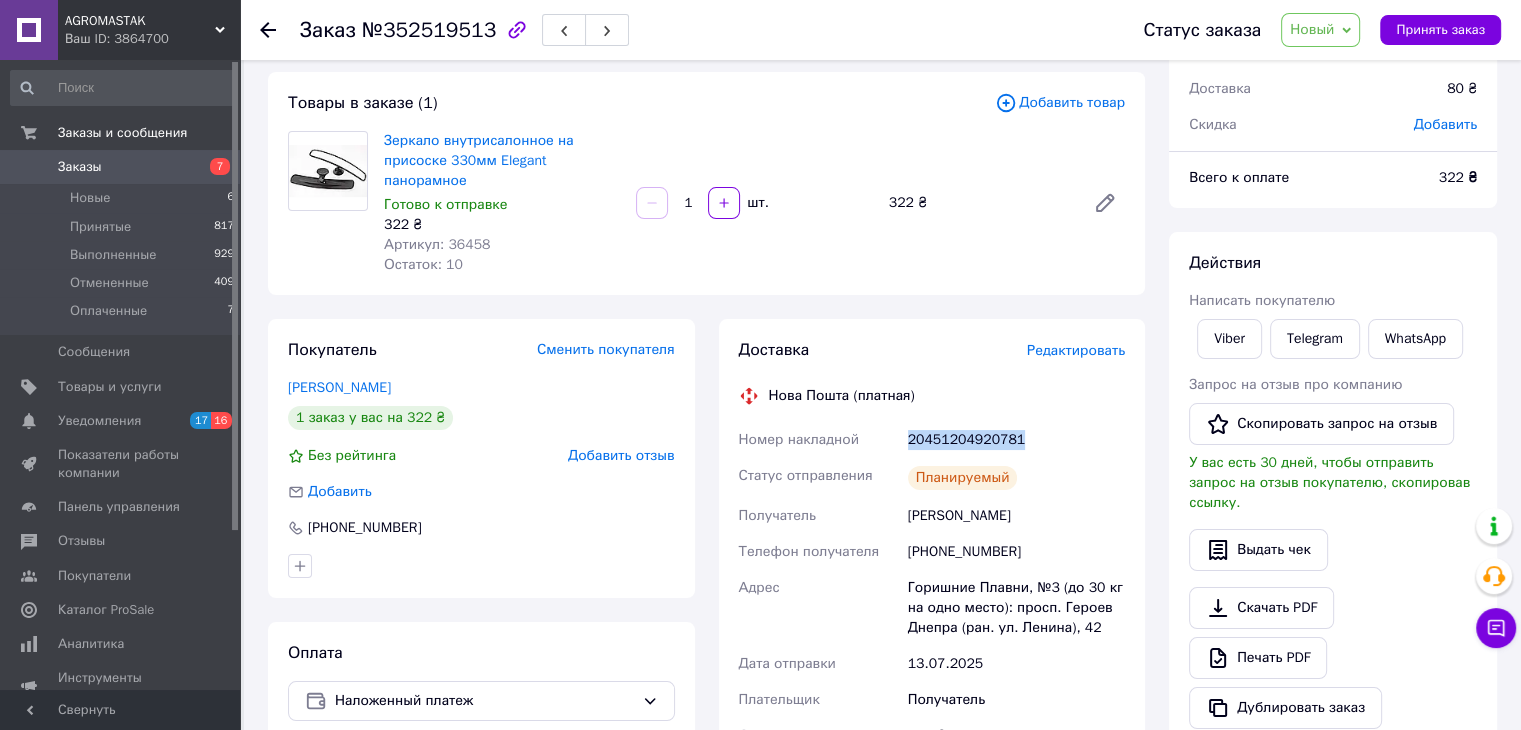 copy on "20451204920781" 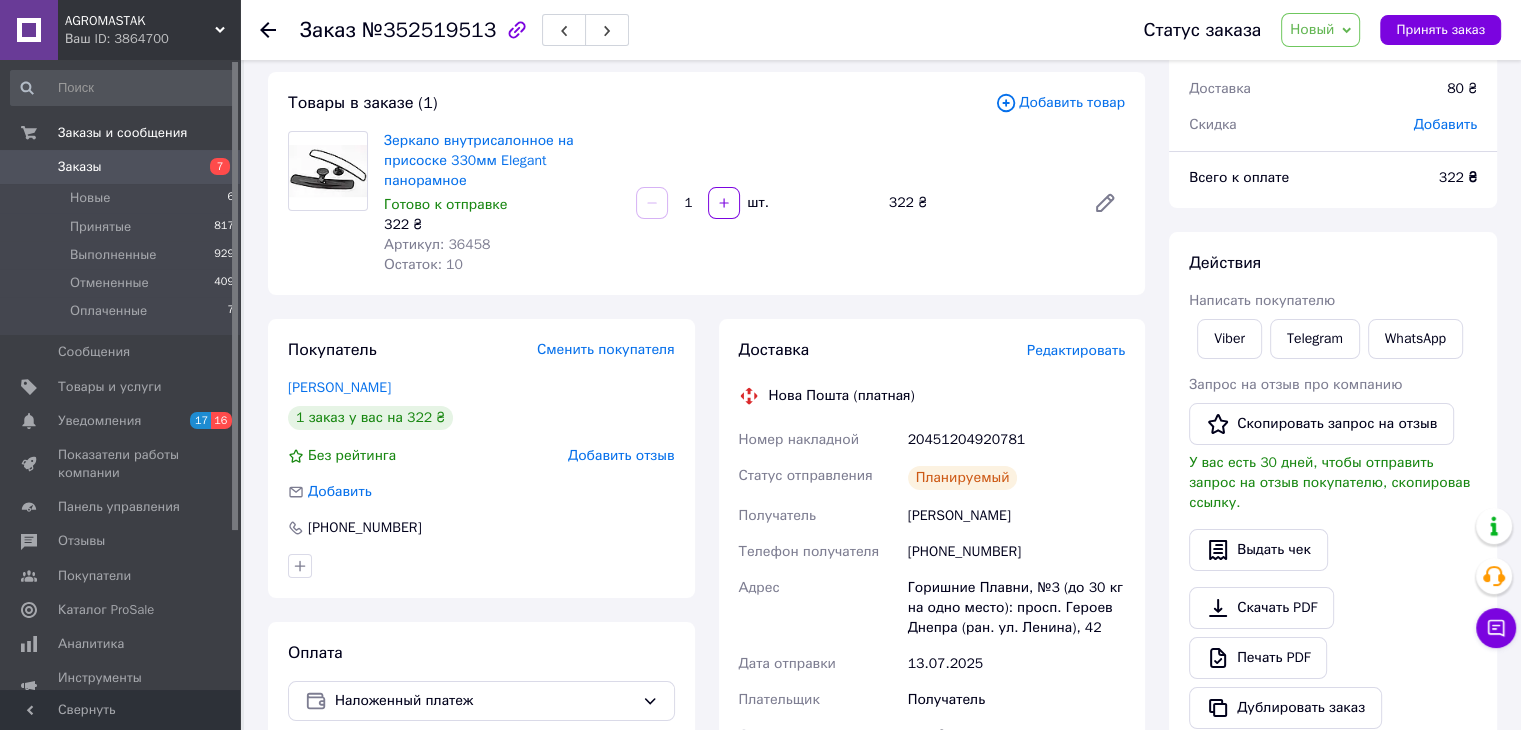 click on "Получатель" at bounding box center (1016, 700) 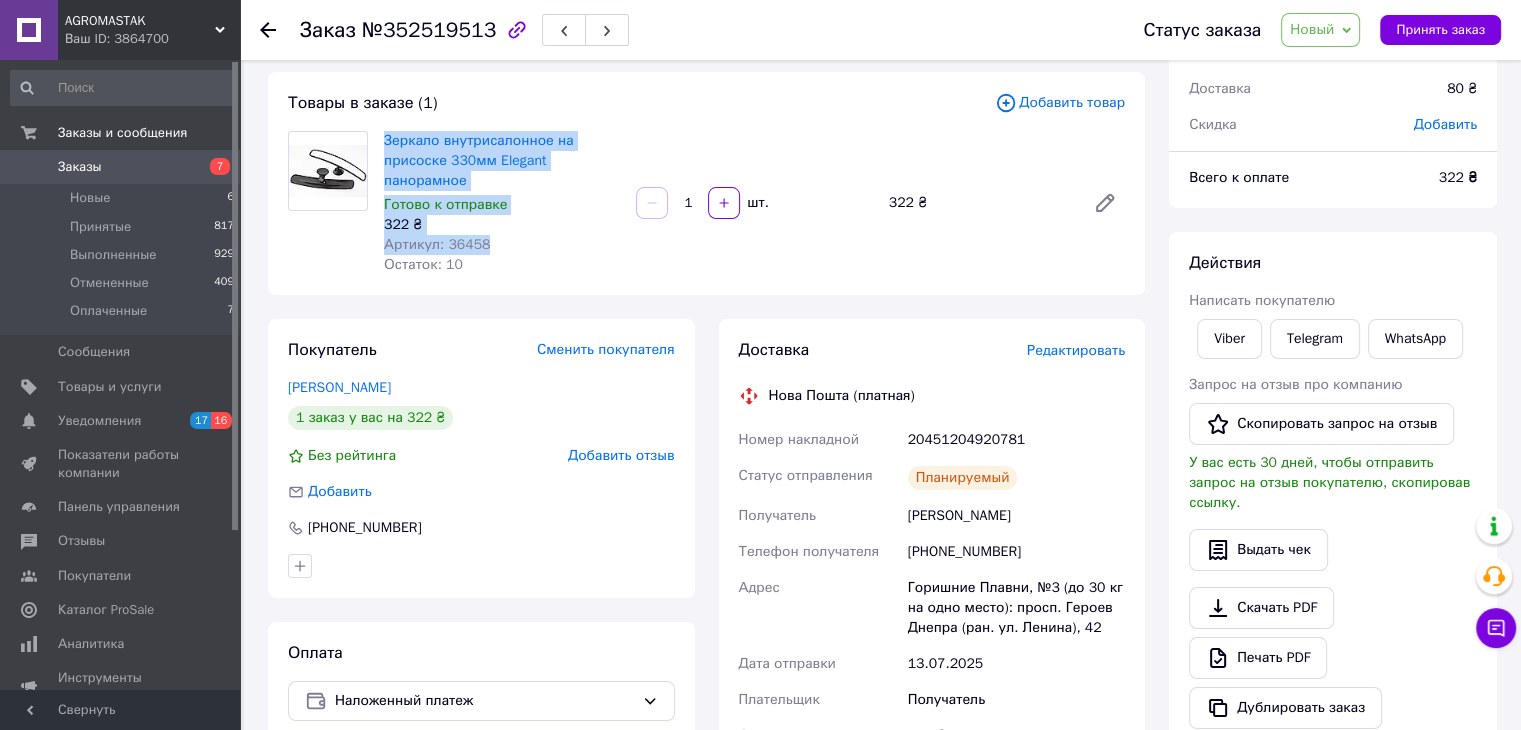 drag, startPoint x: 384, startPoint y: 125, endPoint x: 544, endPoint y: 244, distance: 199.40161 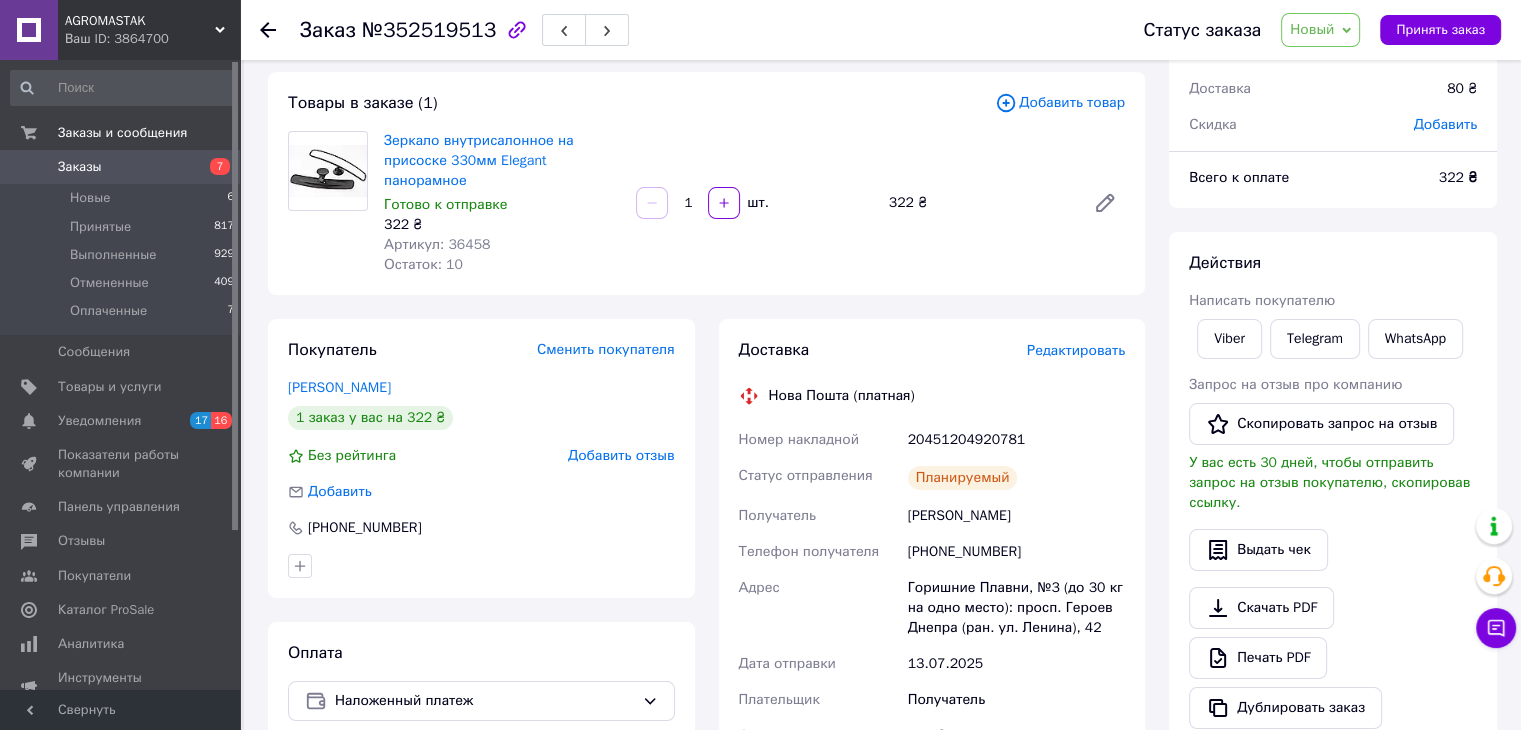 click on "Дата отправки" at bounding box center [819, 664] 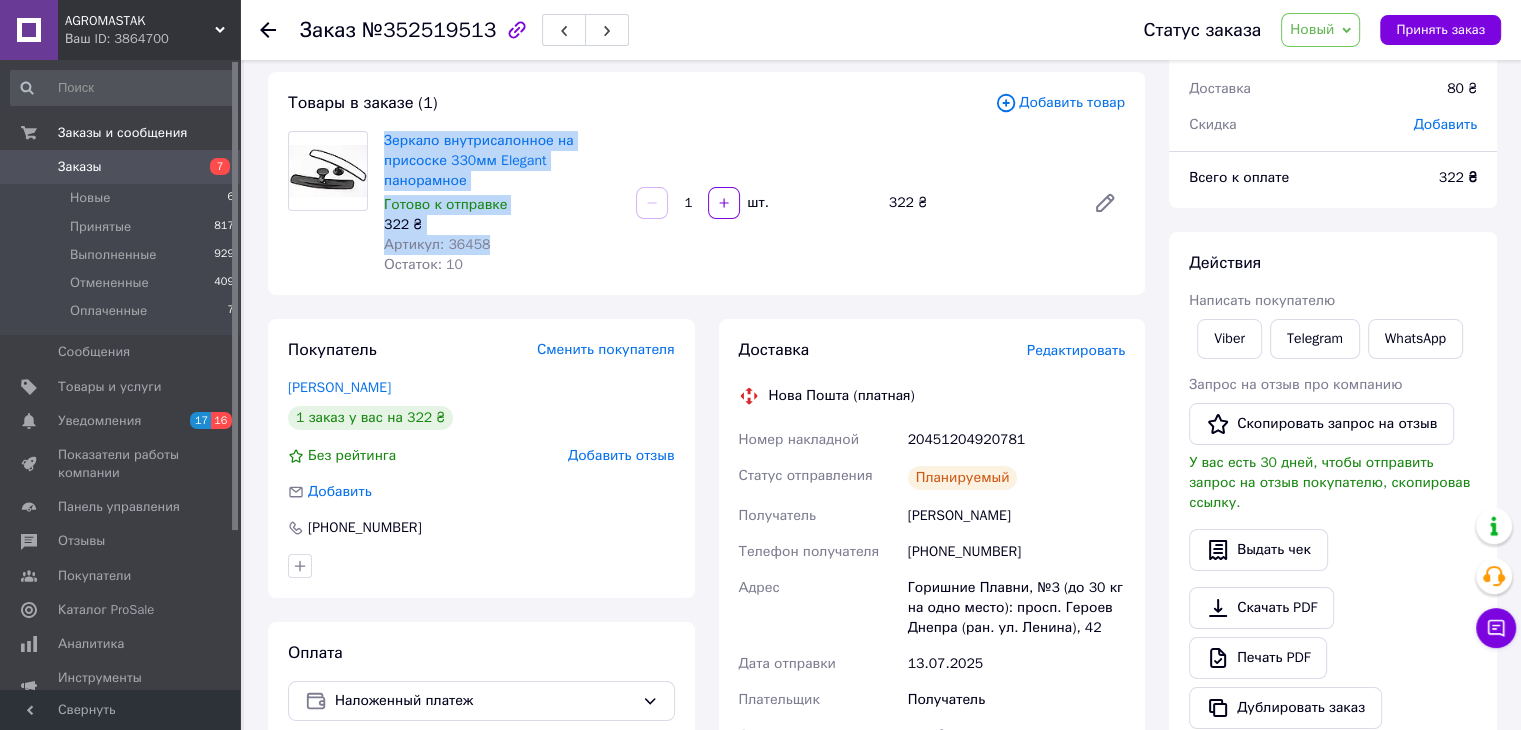 drag, startPoint x: 381, startPoint y: 128, endPoint x: 996, endPoint y: 460, distance: 698.89124 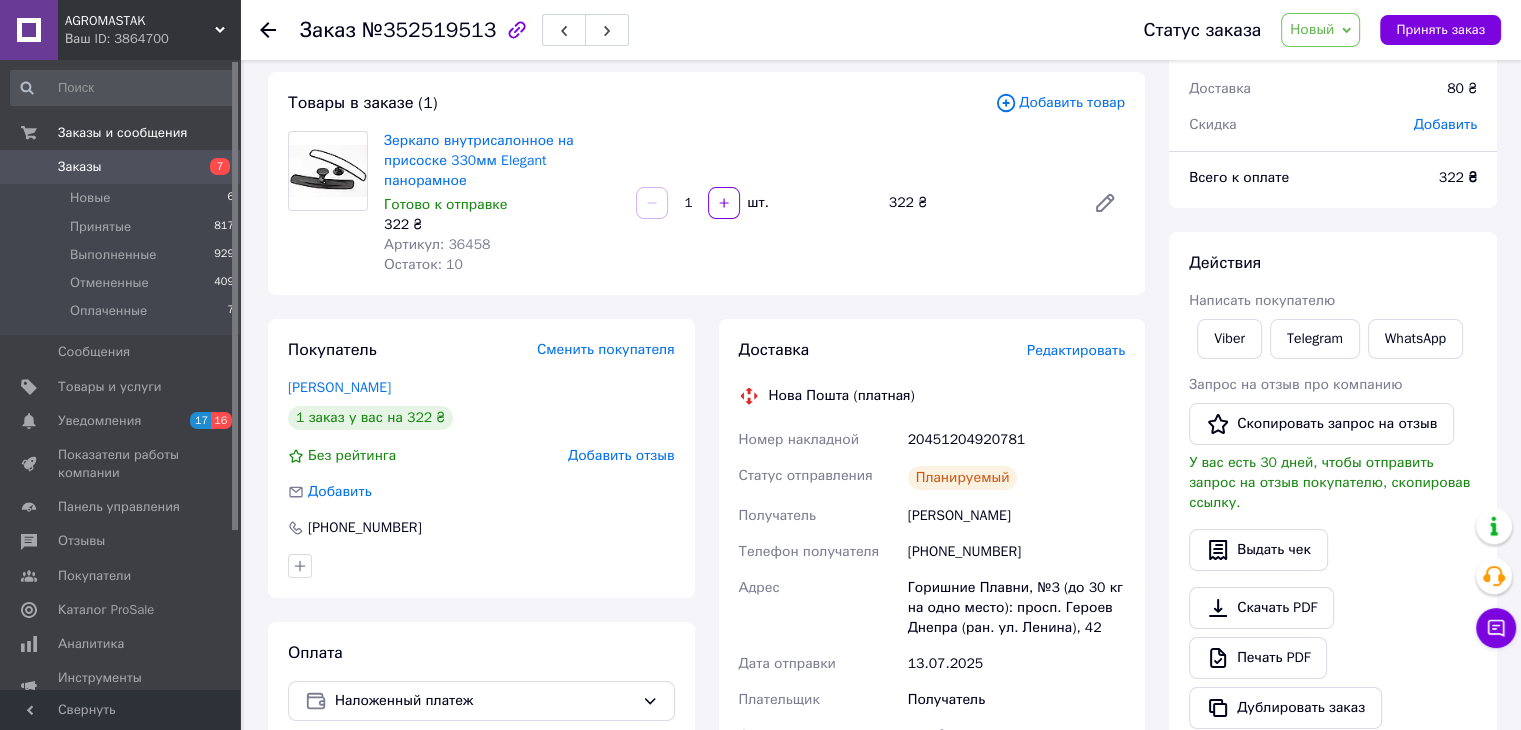 click on "[PHONE_NUMBER]" at bounding box center (1016, 552) 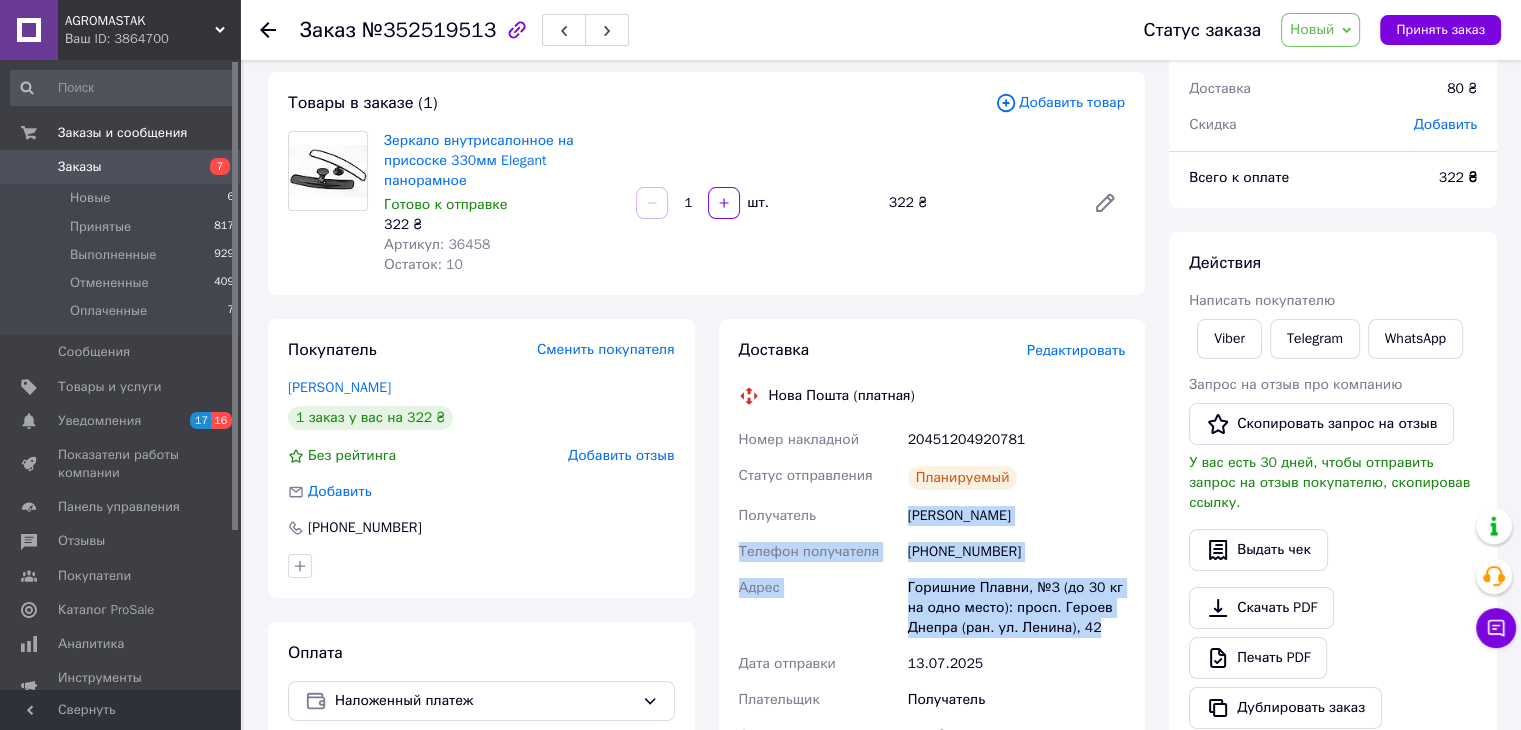 drag, startPoint x: 988, startPoint y: 546, endPoint x: 1124, endPoint y: 629, distance: 159.3267 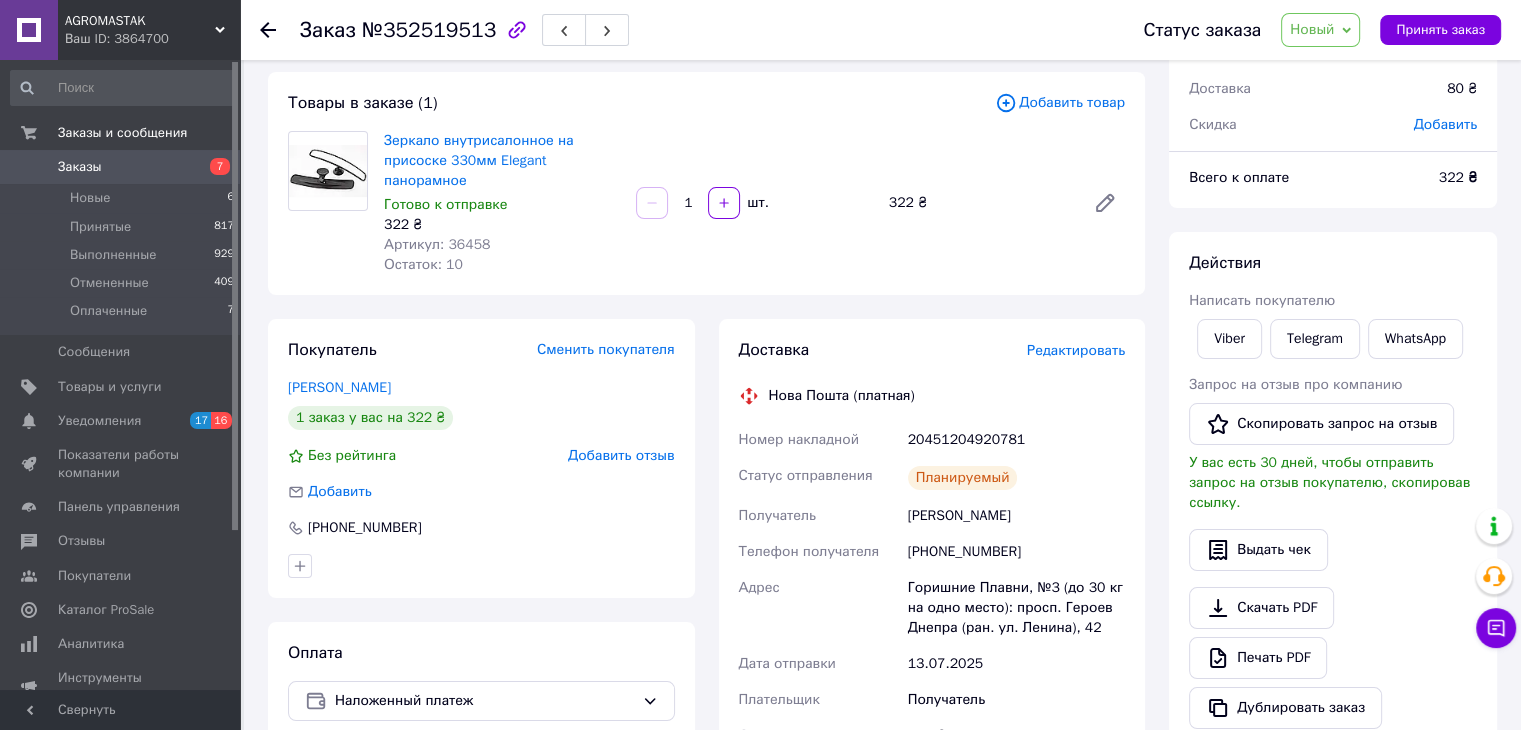 click on "Остаток: 10" at bounding box center [502, 265] 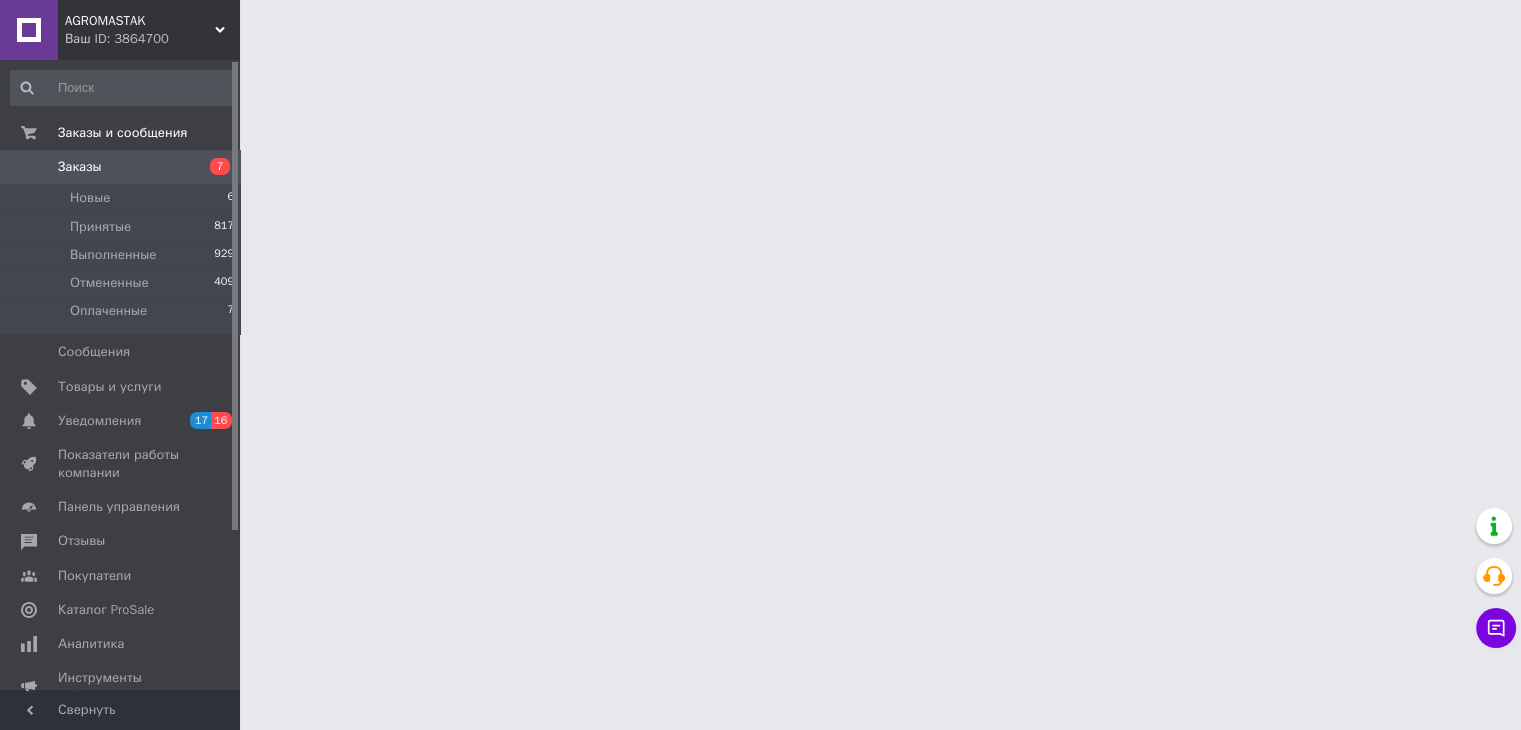 scroll, scrollTop: 0, scrollLeft: 0, axis: both 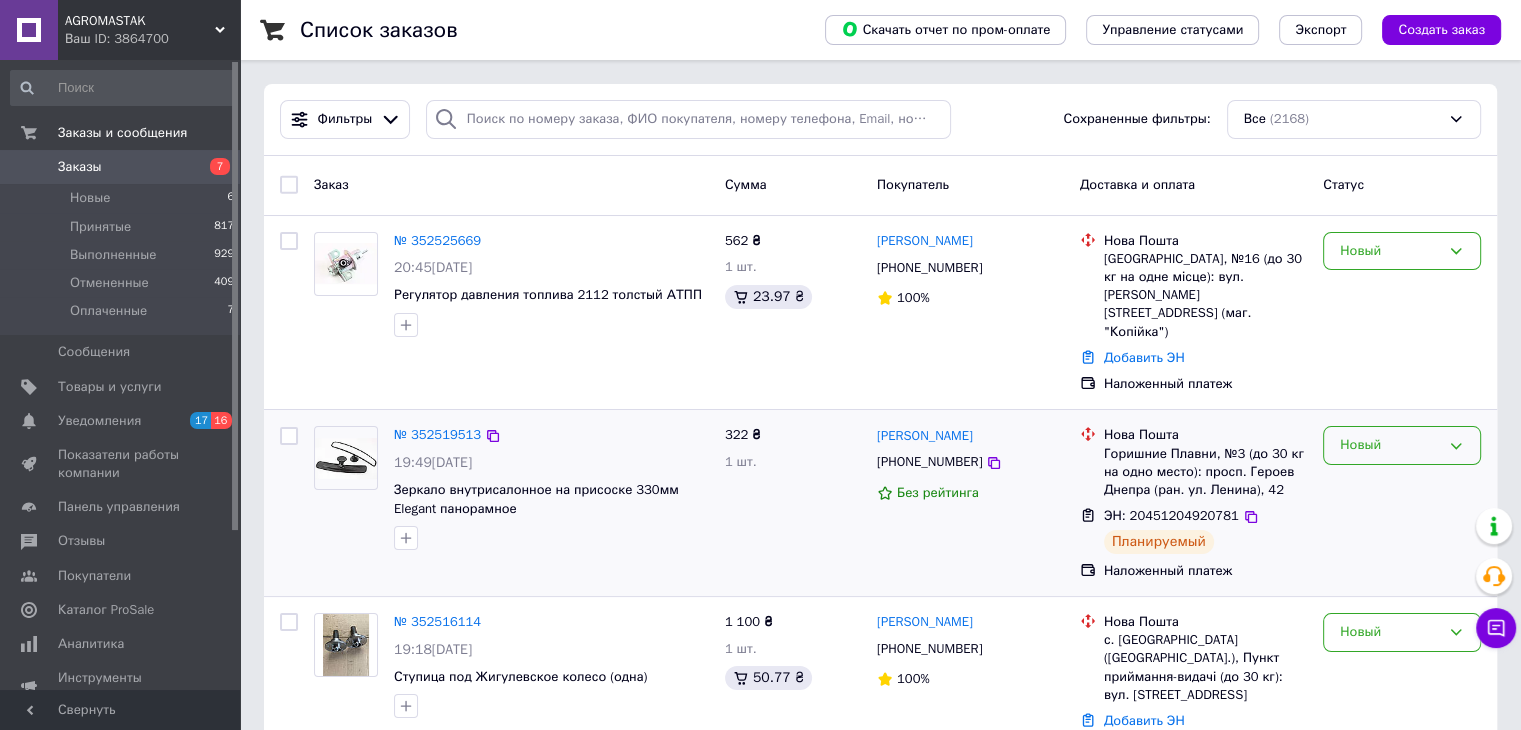 click on "Новый" at bounding box center [1390, 445] 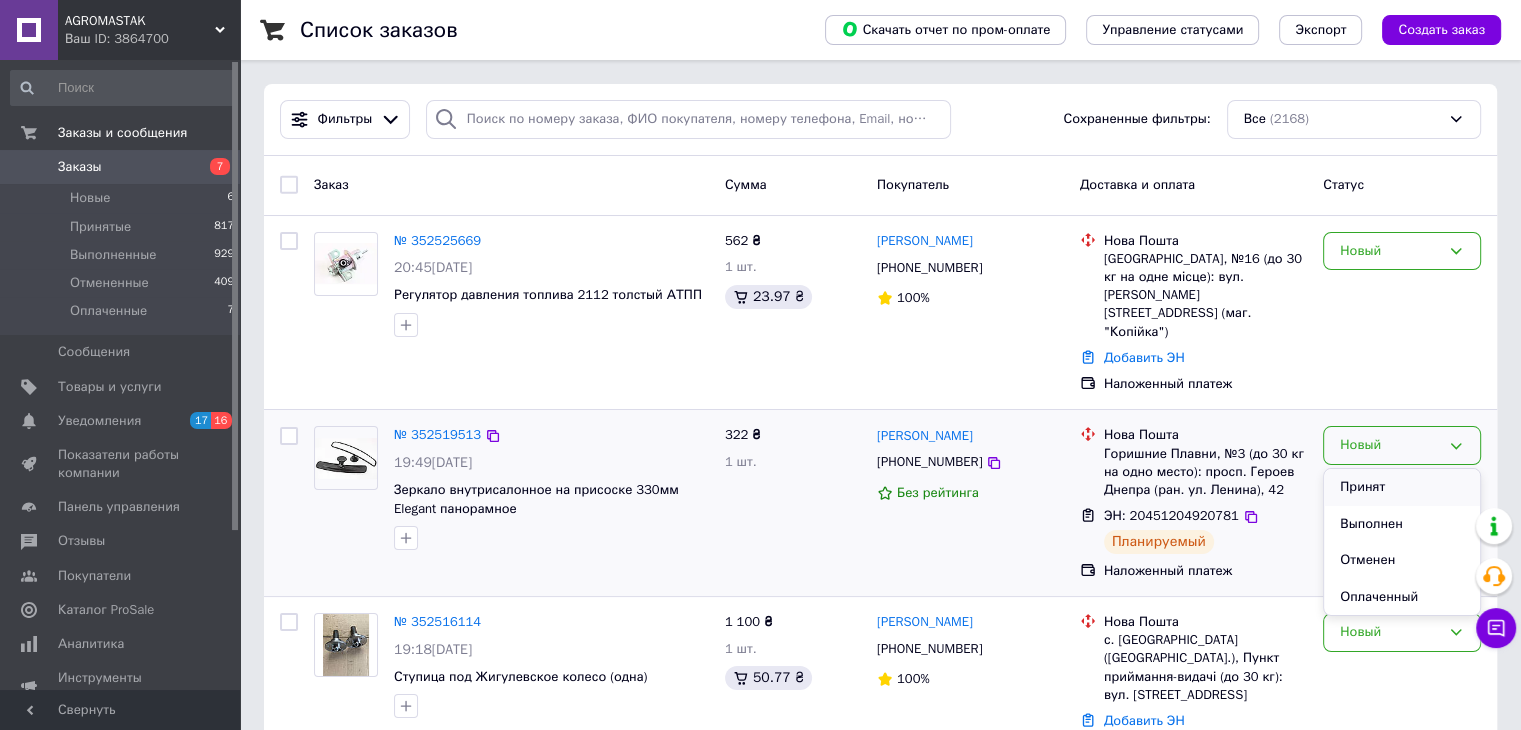click on "Принят" at bounding box center [1402, 487] 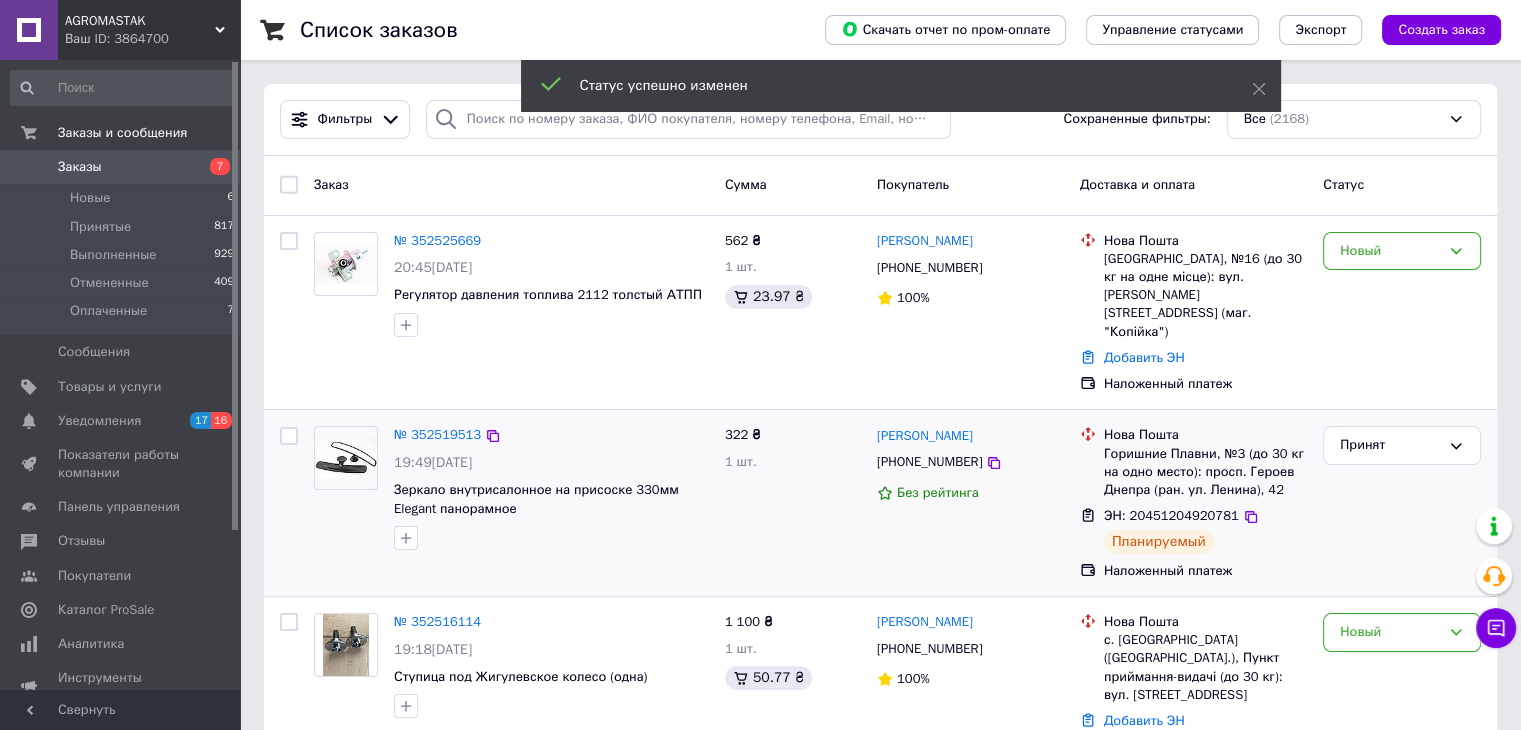 click on "№ 352525669" at bounding box center (437, 240) 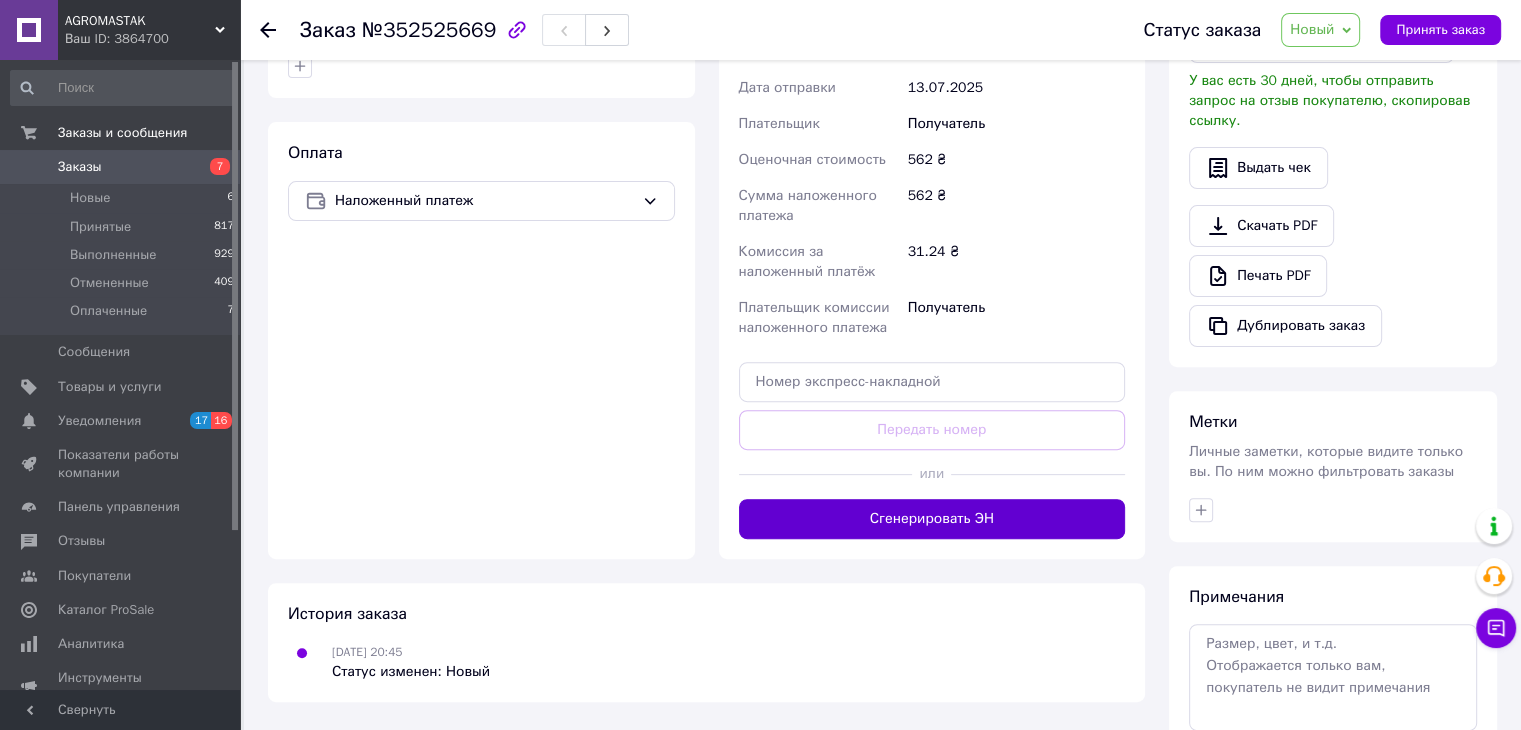click on "Сгенерировать ЭН" at bounding box center (932, 519) 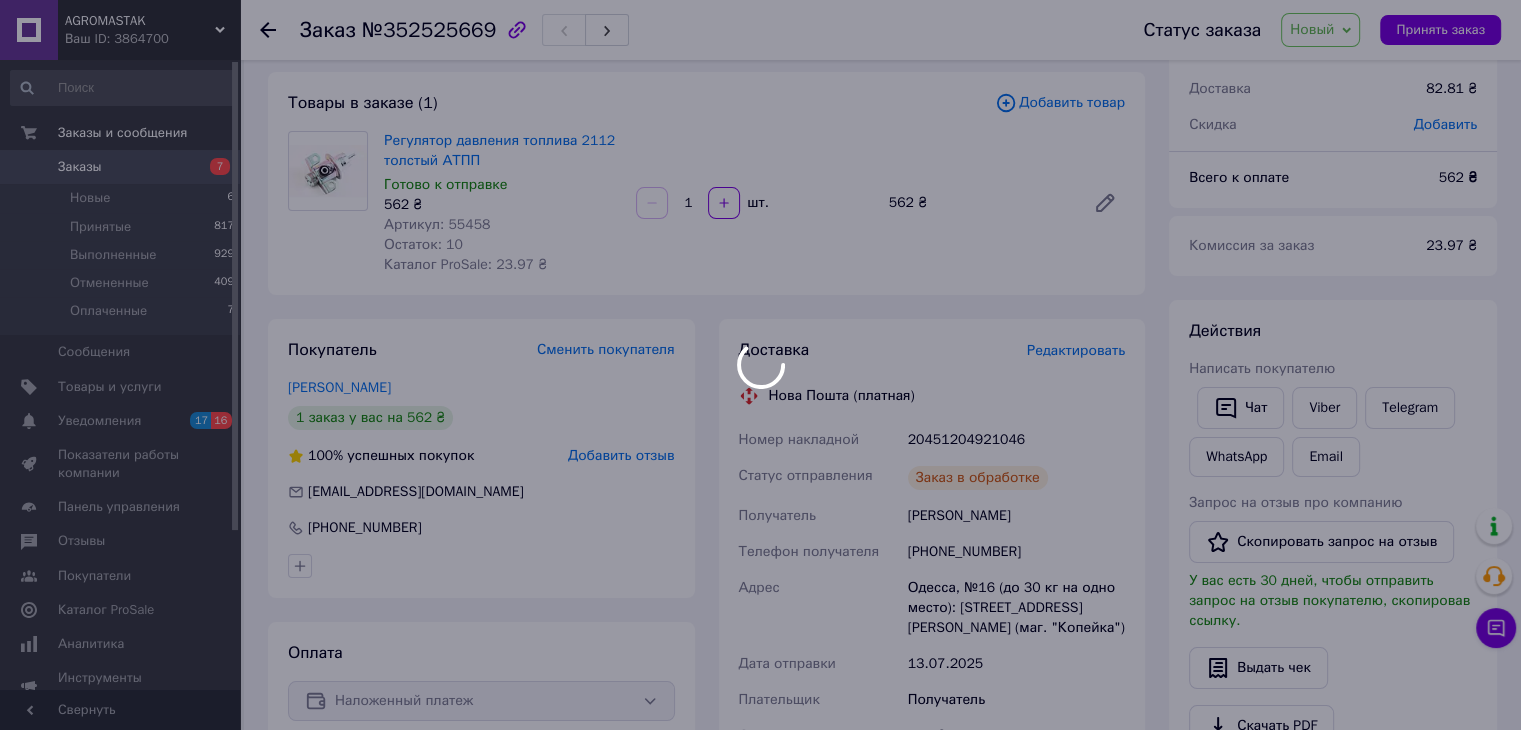 scroll, scrollTop: 200, scrollLeft: 0, axis: vertical 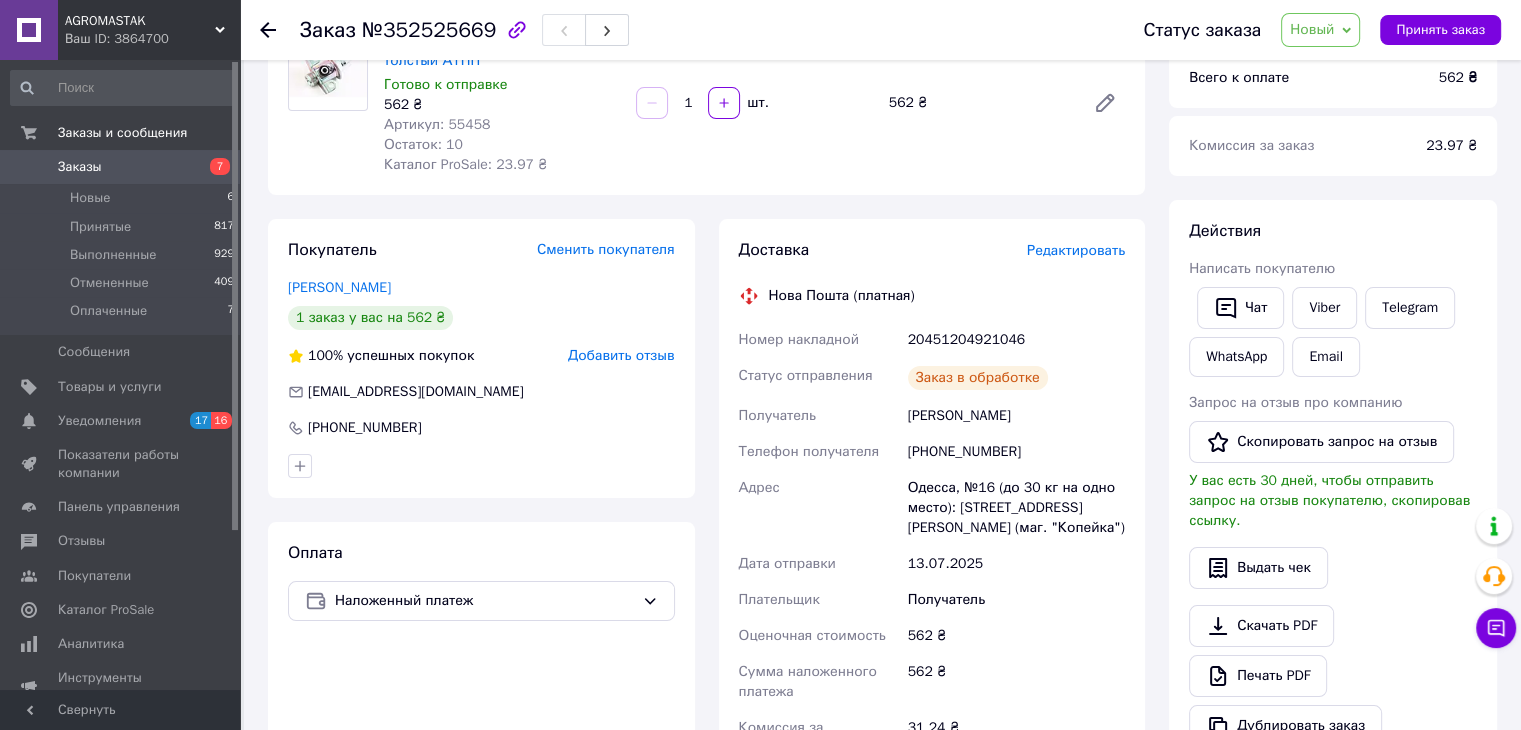 click on "20451204921046" at bounding box center (1016, 340) 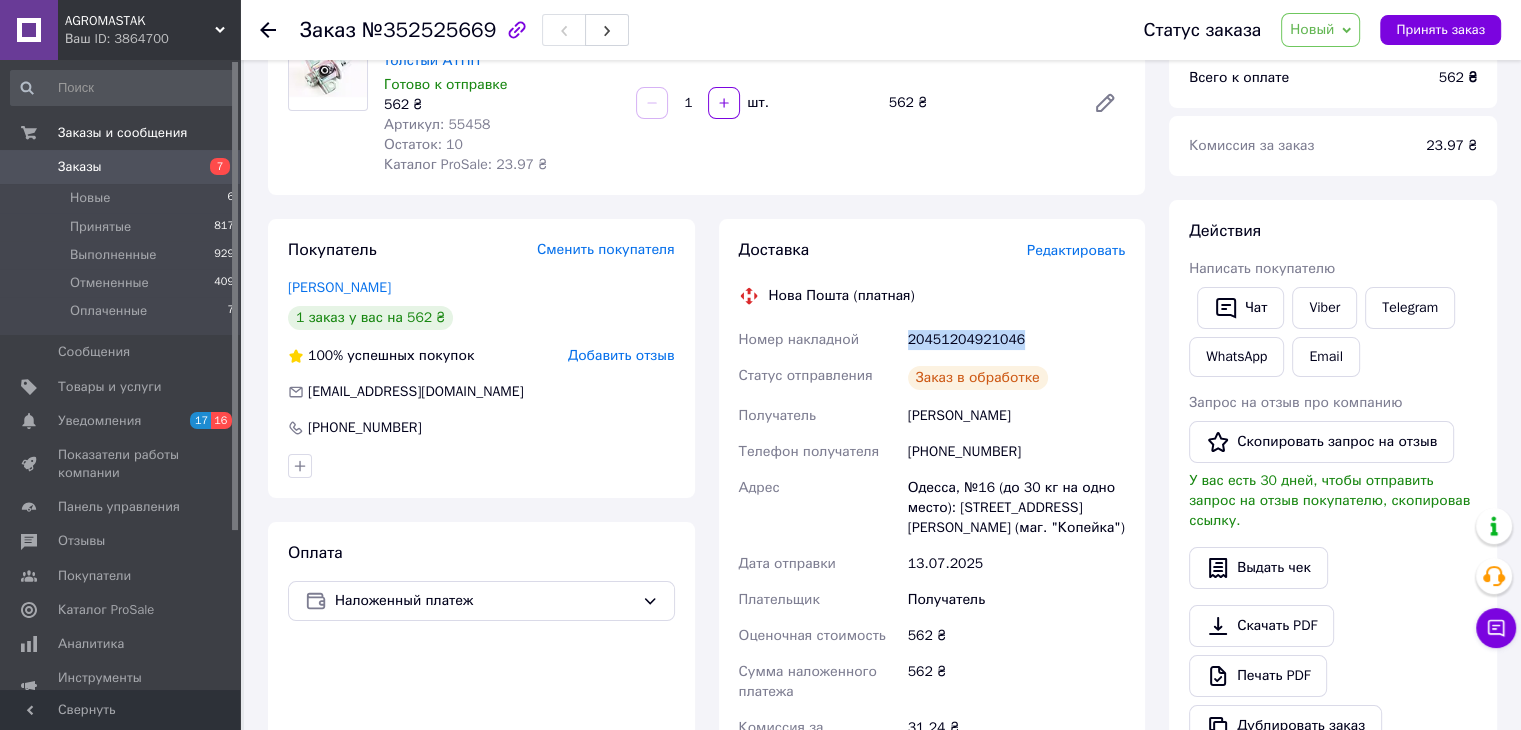 click on "20451204921046" at bounding box center (1016, 340) 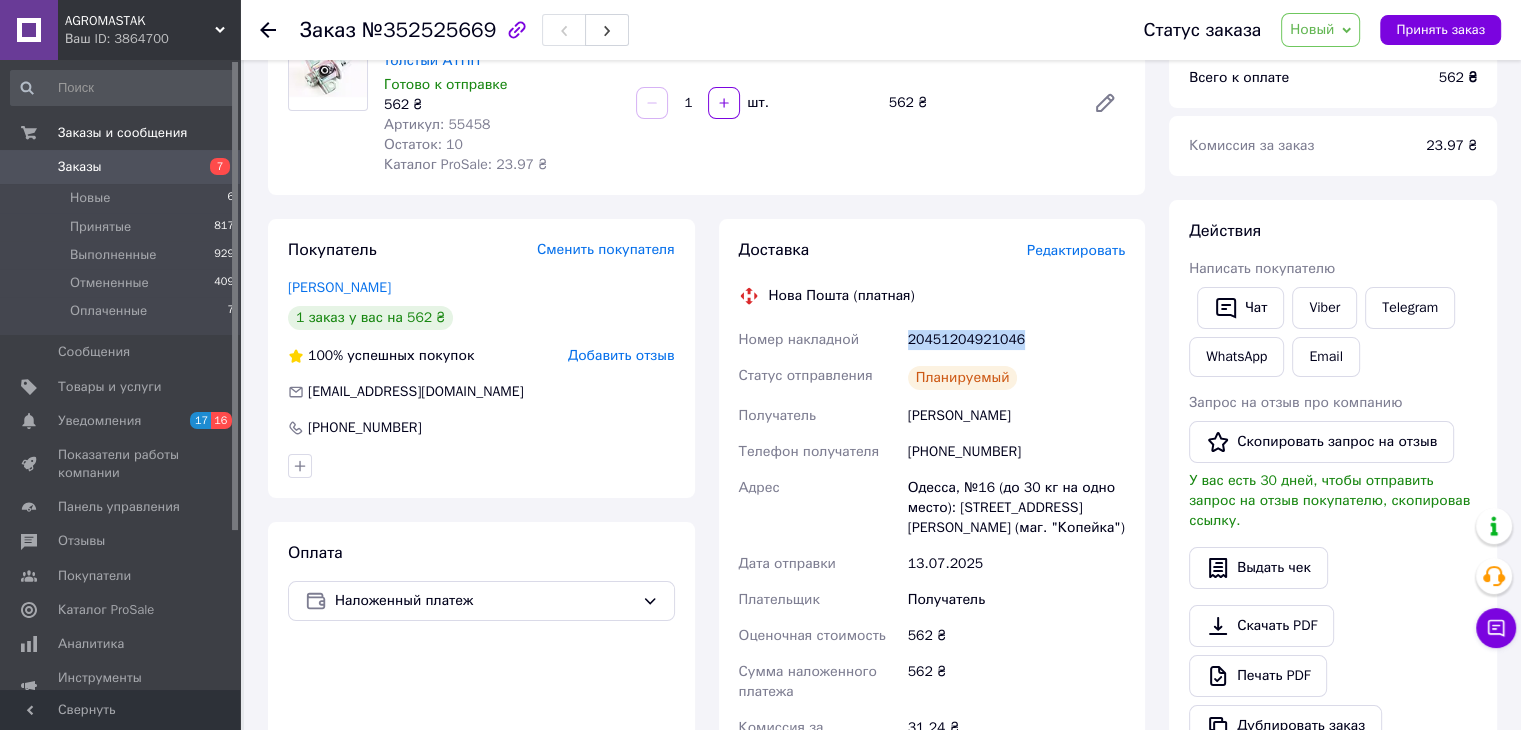 copy on "20451204921046" 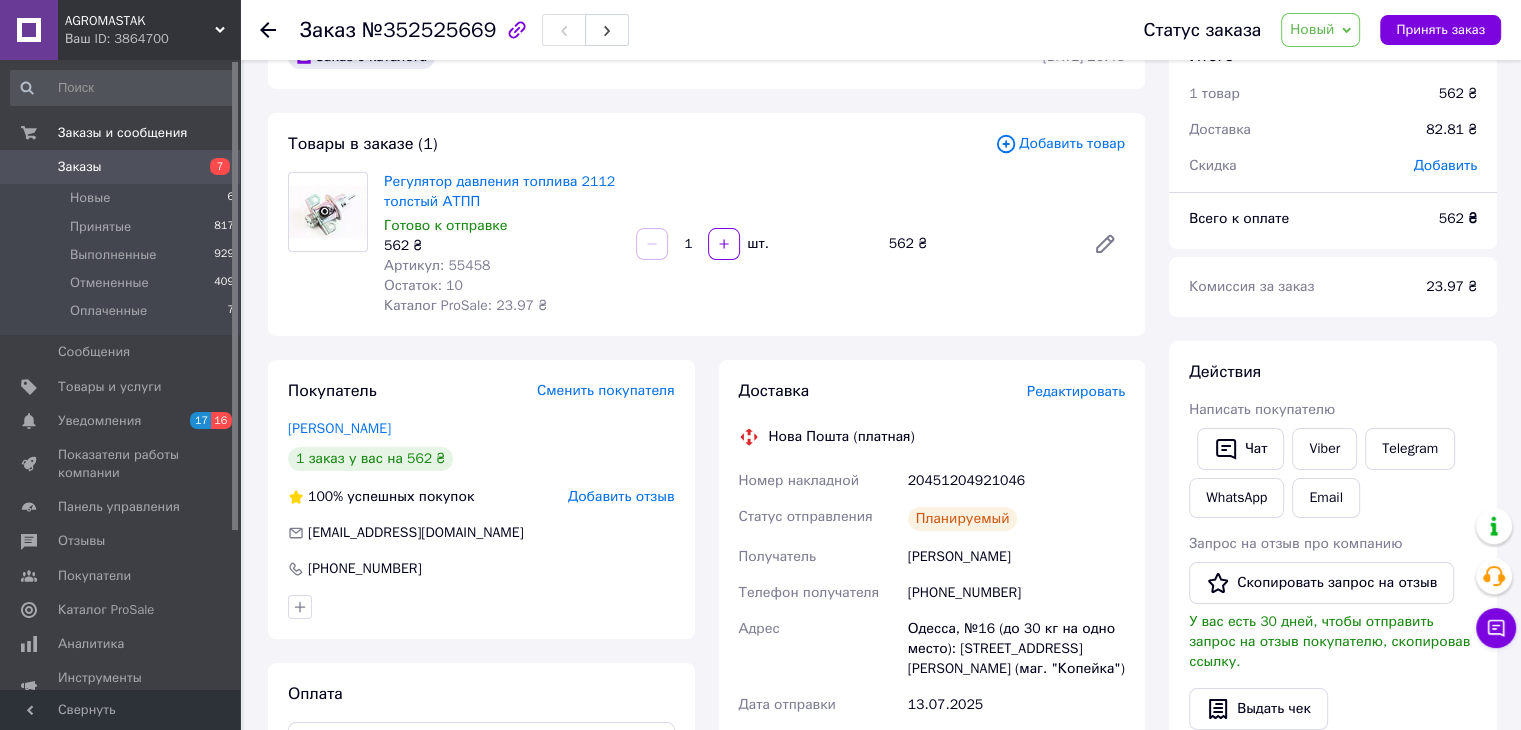 scroll, scrollTop: 0, scrollLeft: 0, axis: both 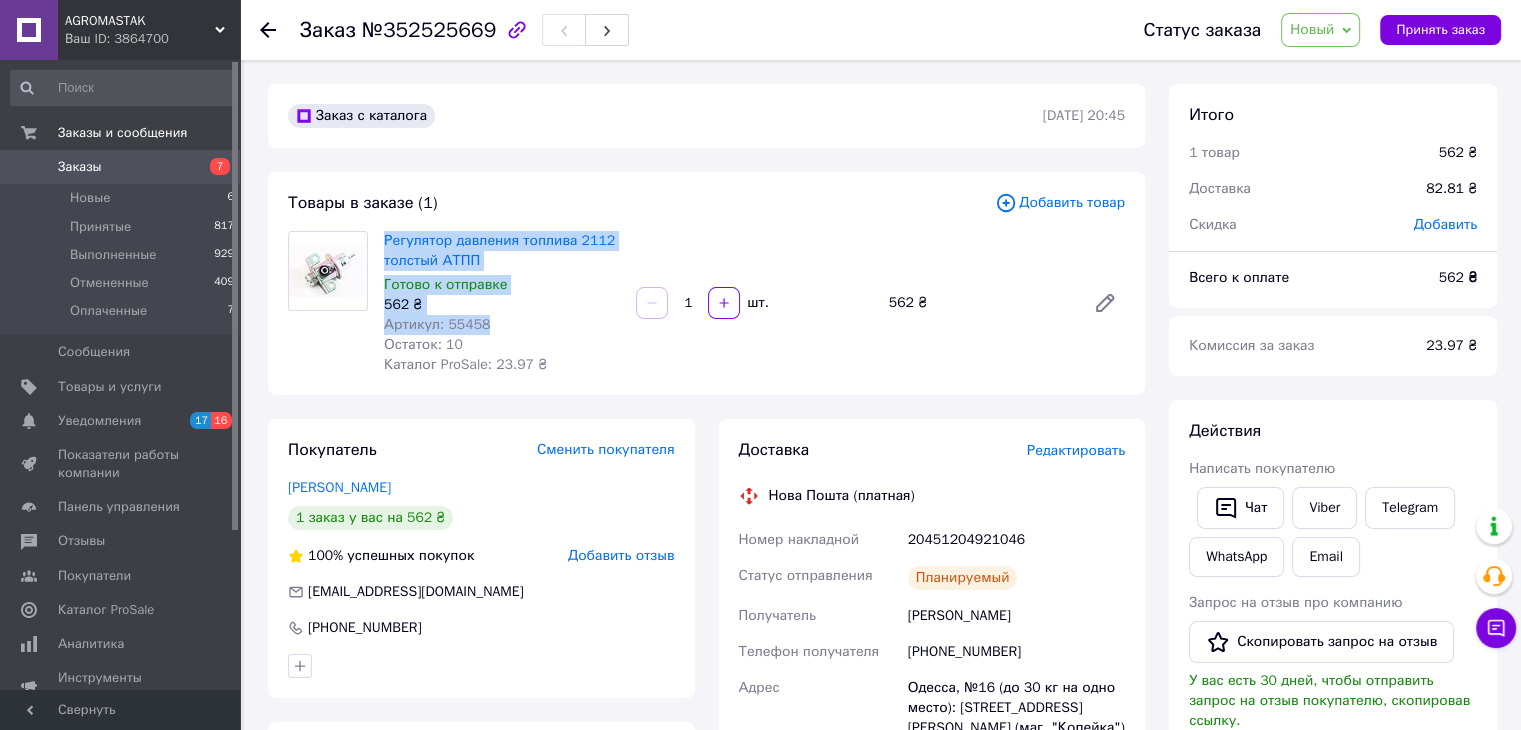 drag, startPoint x: 377, startPoint y: 229, endPoint x: 540, endPoint y: 334, distance: 193.89172 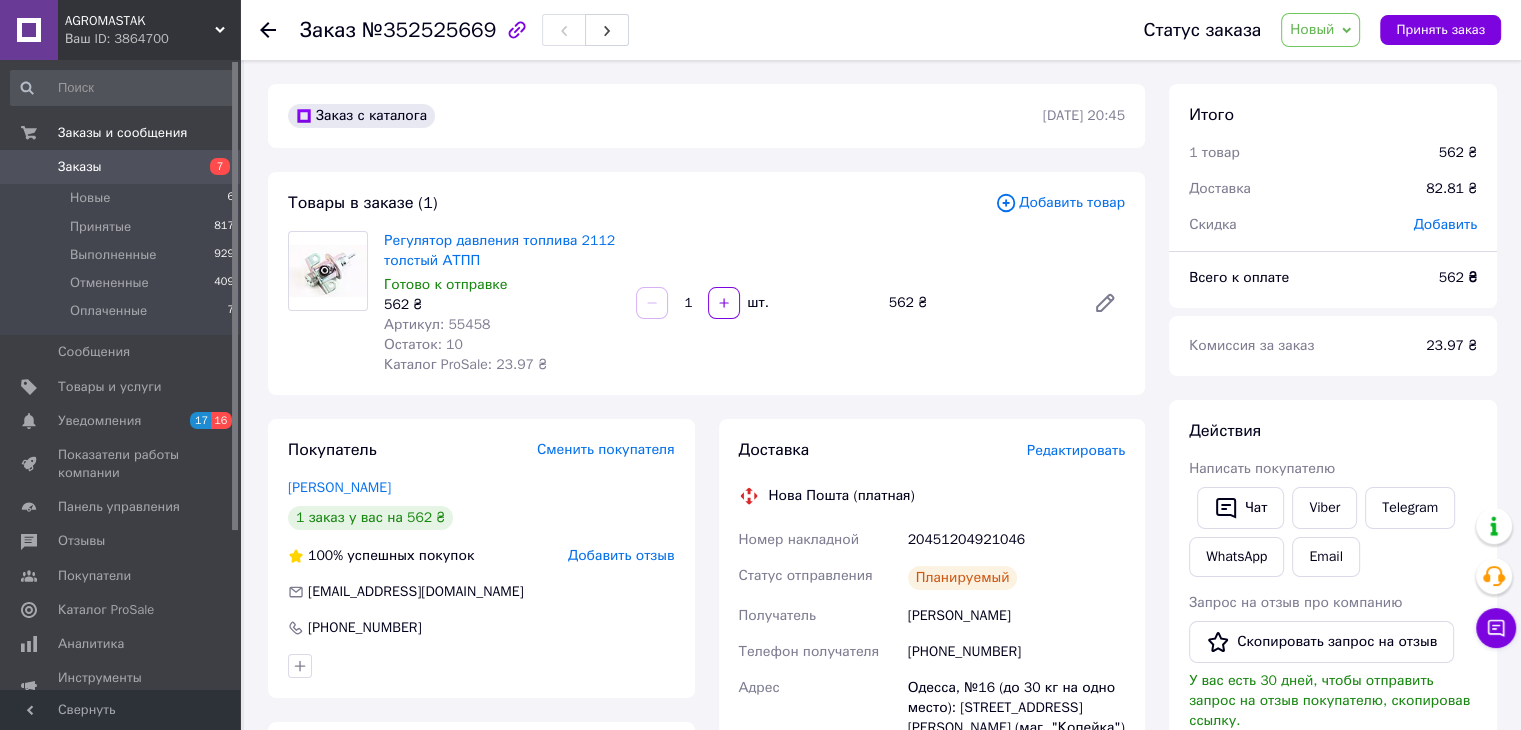 click on "Телефон получателя" at bounding box center (809, 651) 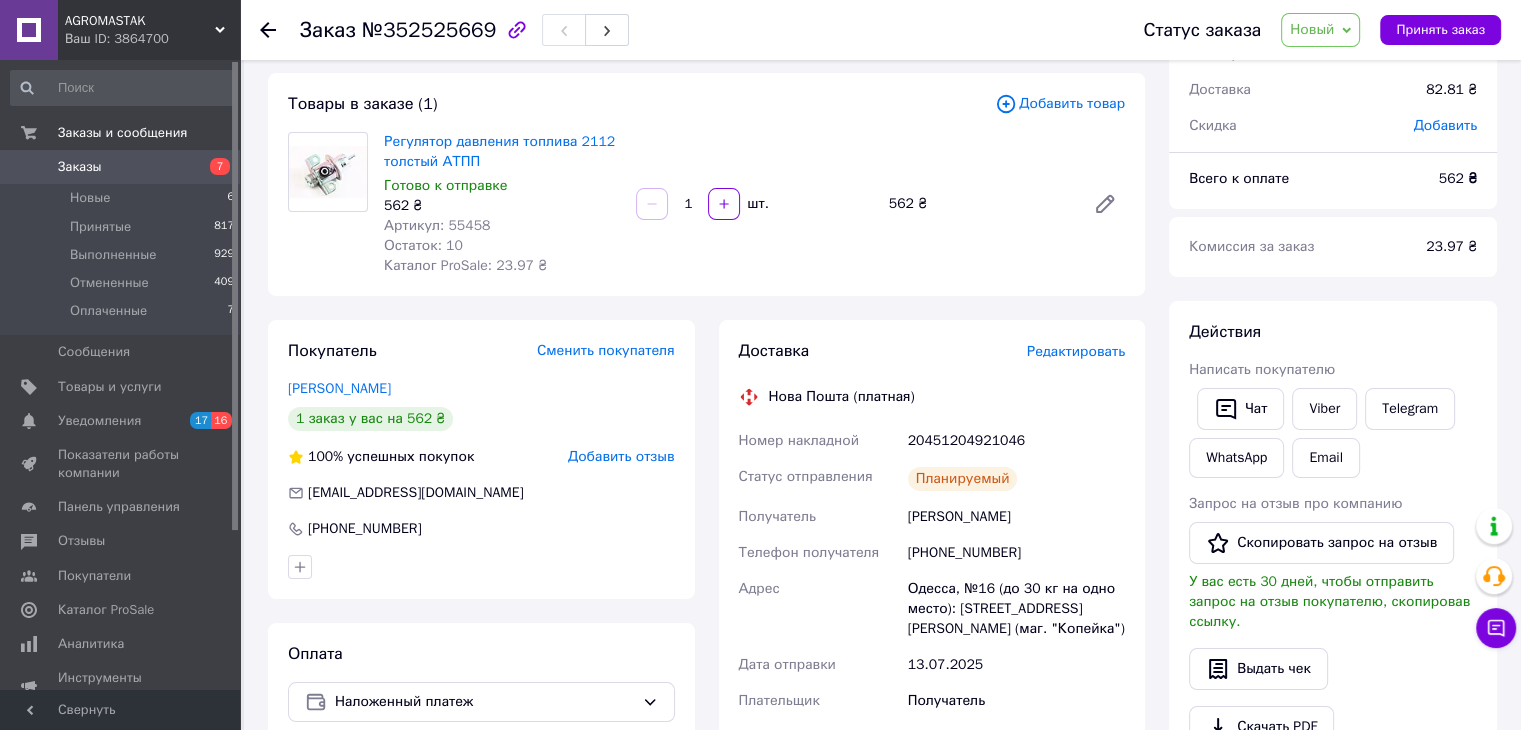 scroll, scrollTop: 200, scrollLeft: 0, axis: vertical 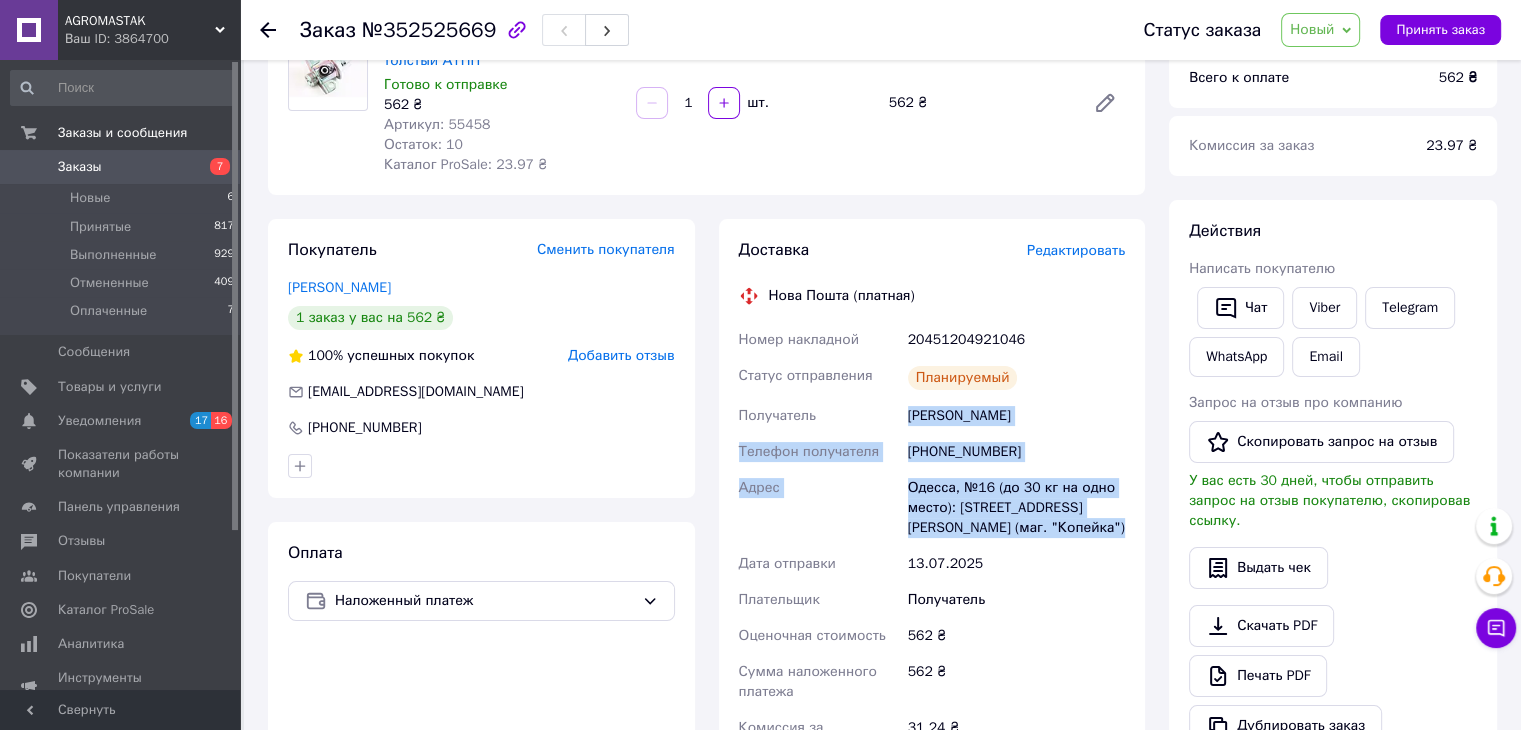 drag, startPoint x: 906, startPoint y: 408, endPoint x: 1098, endPoint y: 529, distance: 226.94713 